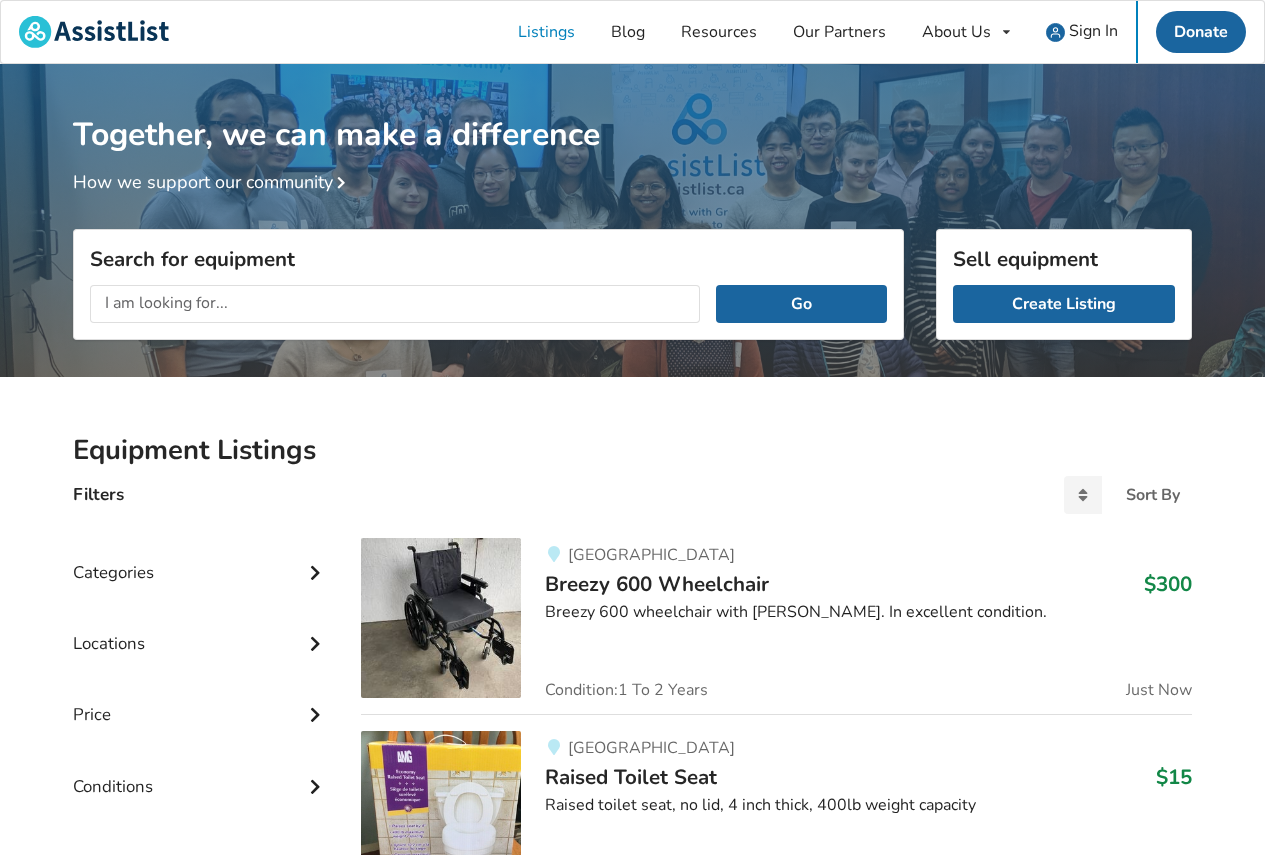 scroll, scrollTop: 0, scrollLeft: 0, axis: both 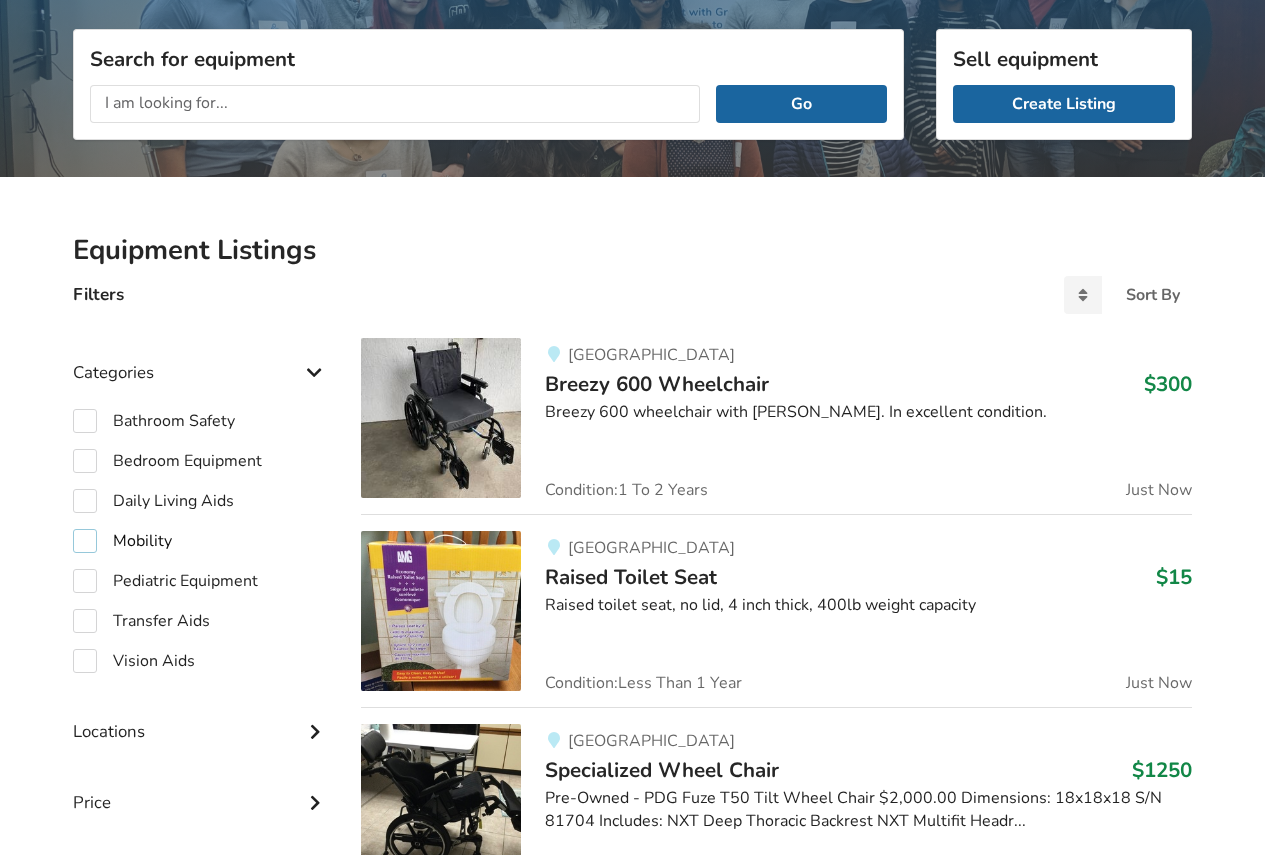 click on "Mobility" at bounding box center (122, 541) 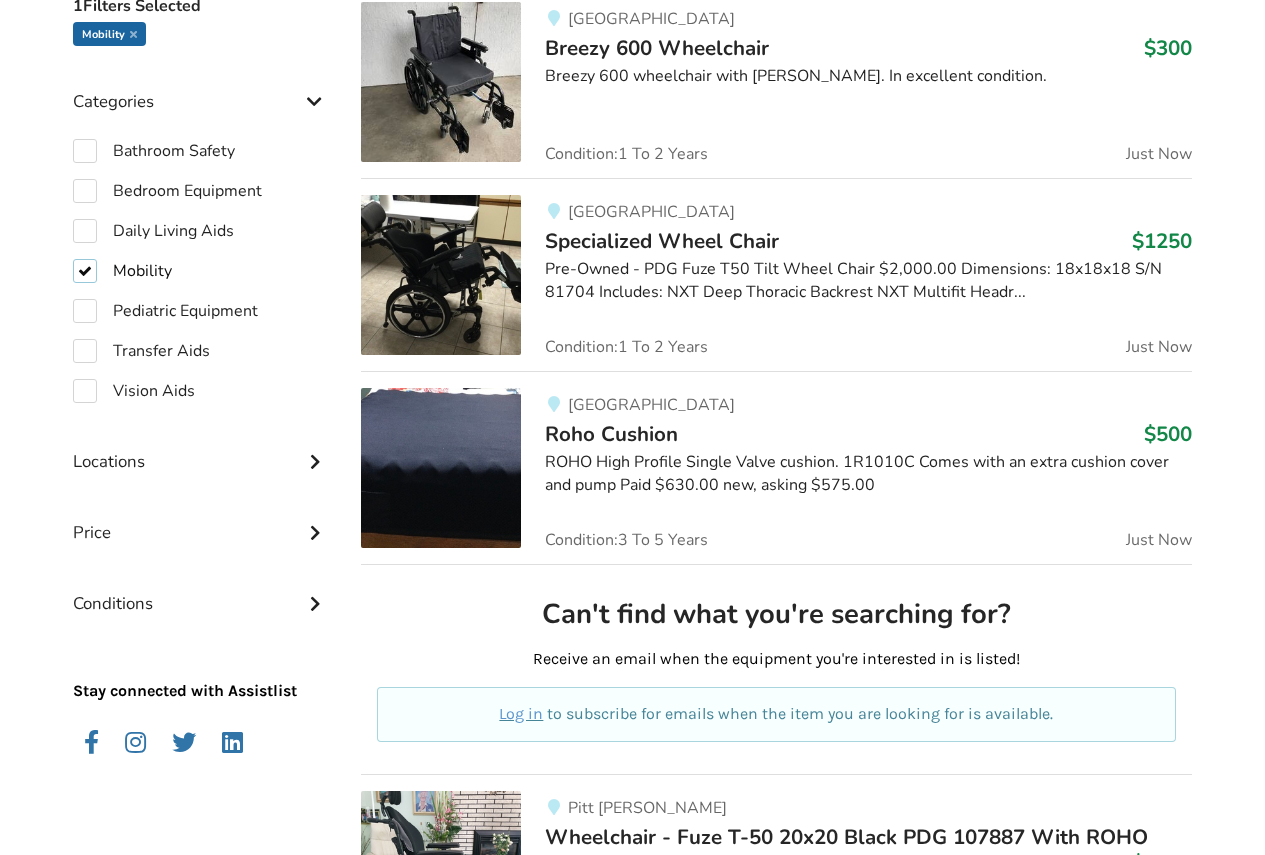 scroll, scrollTop: 500, scrollLeft: 0, axis: vertical 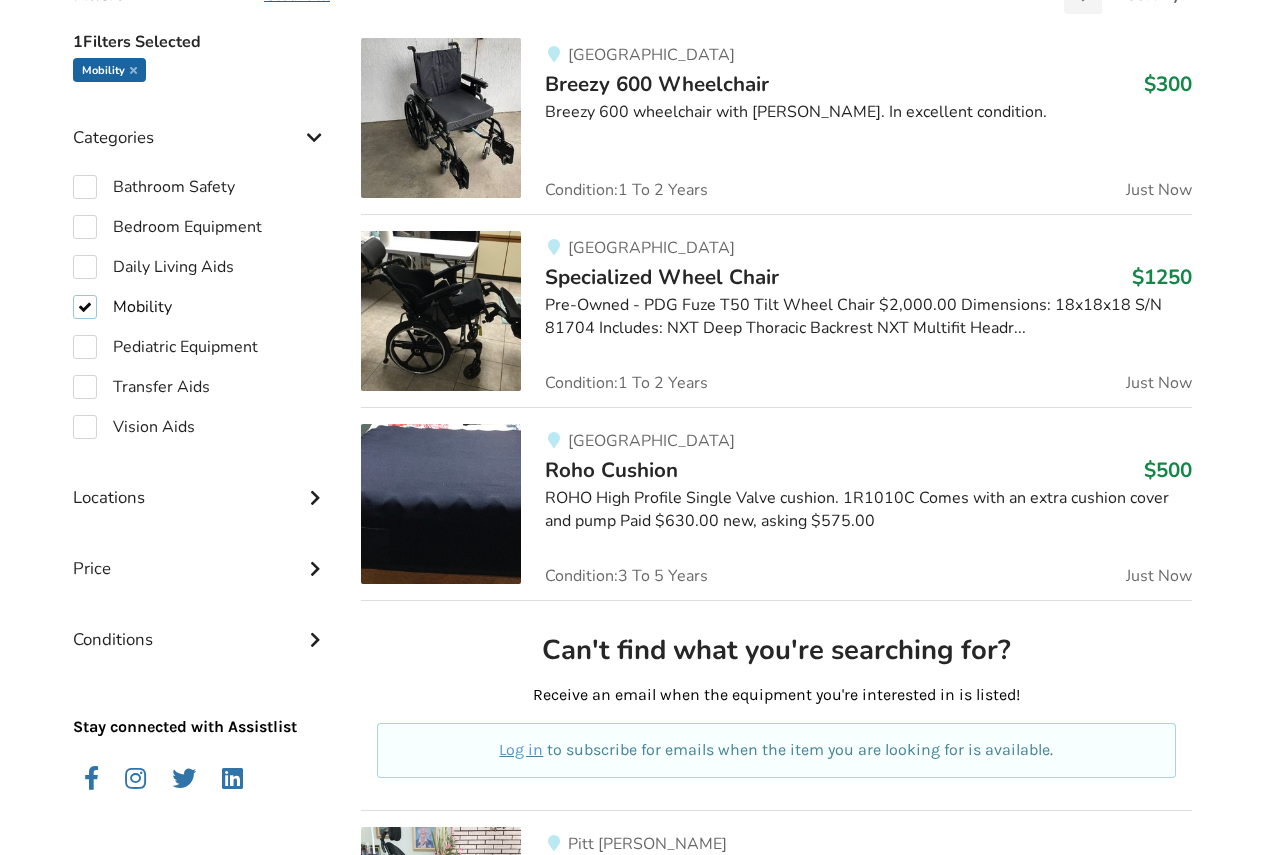 click on "Mobility" at bounding box center (122, 307) 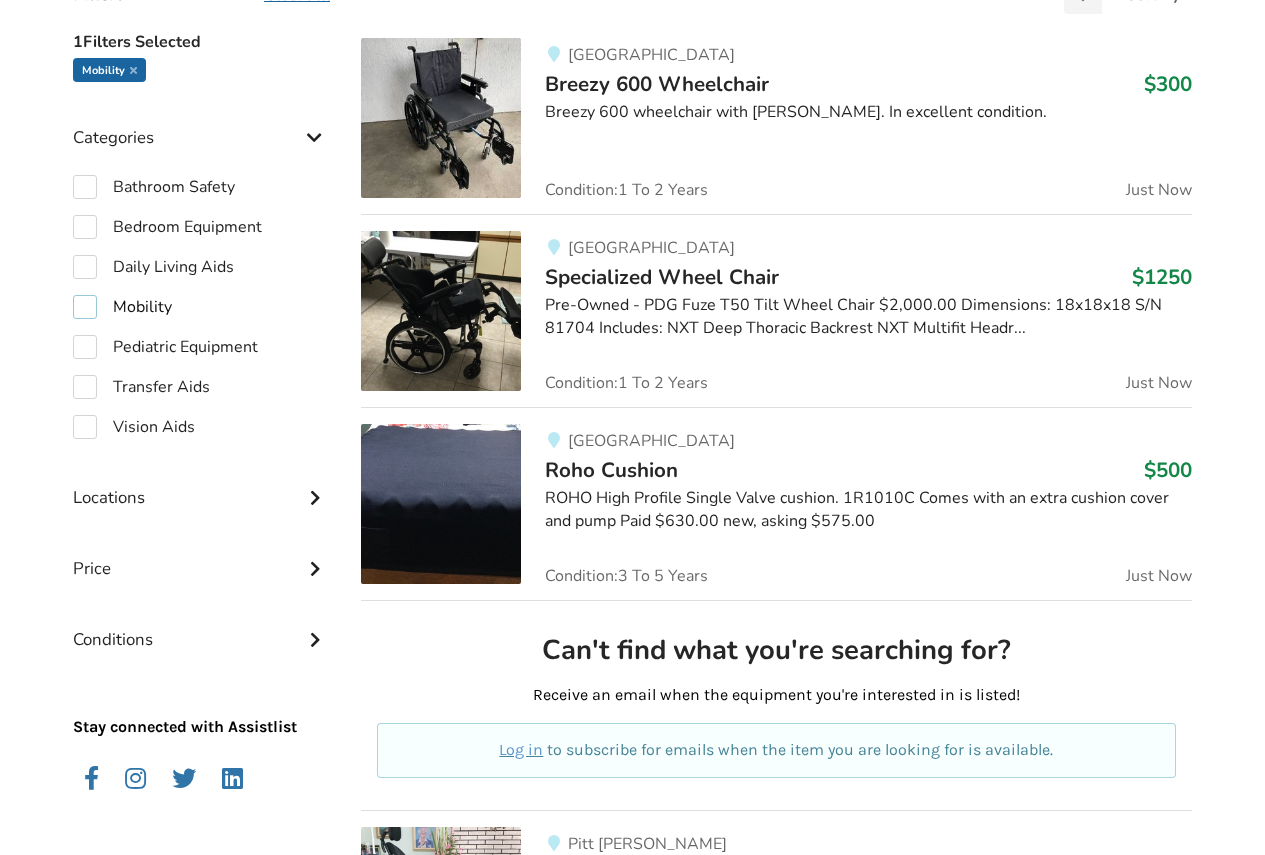 checkbox on "false" 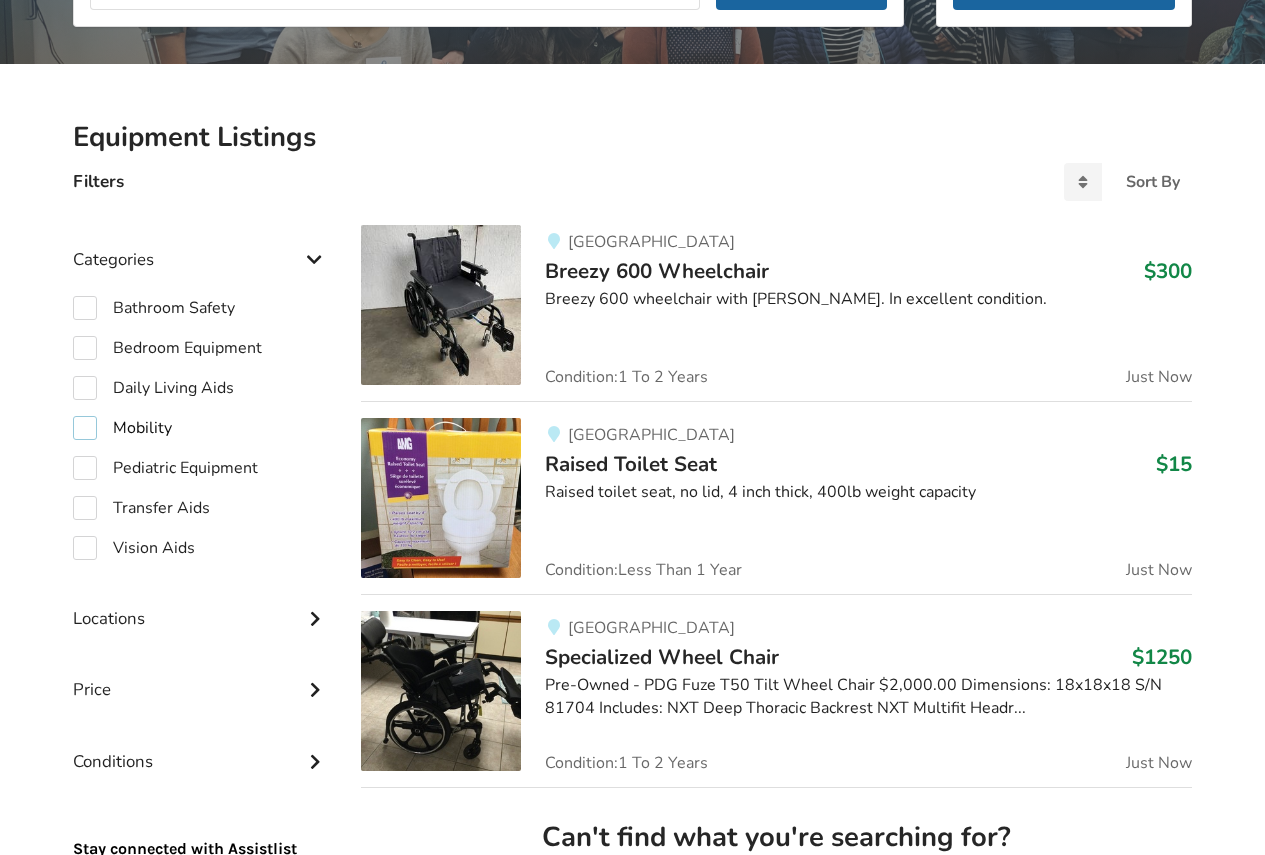 scroll, scrollTop: 300, scrollLeft: 0, axis: vertical 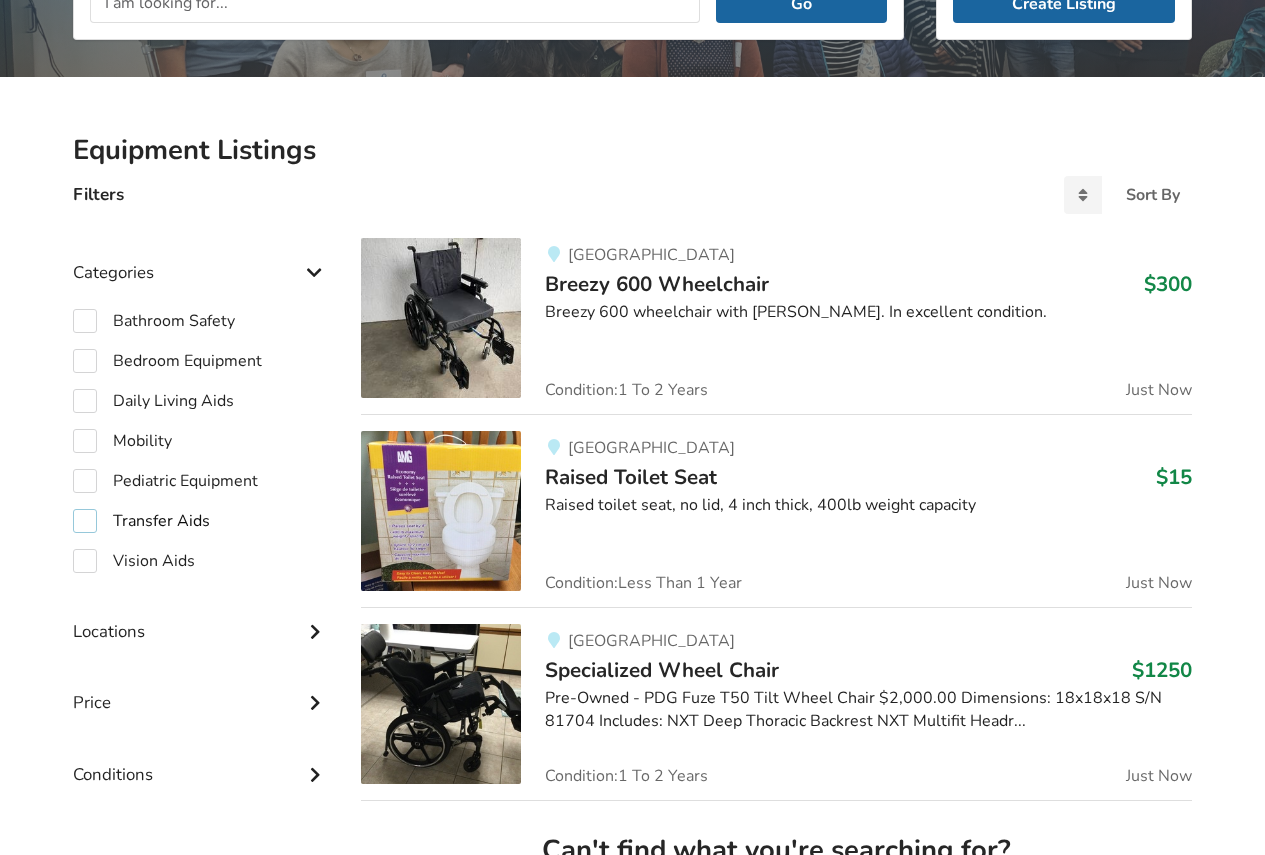 click on "Transfer Aids" at bounding box center (141, 521) 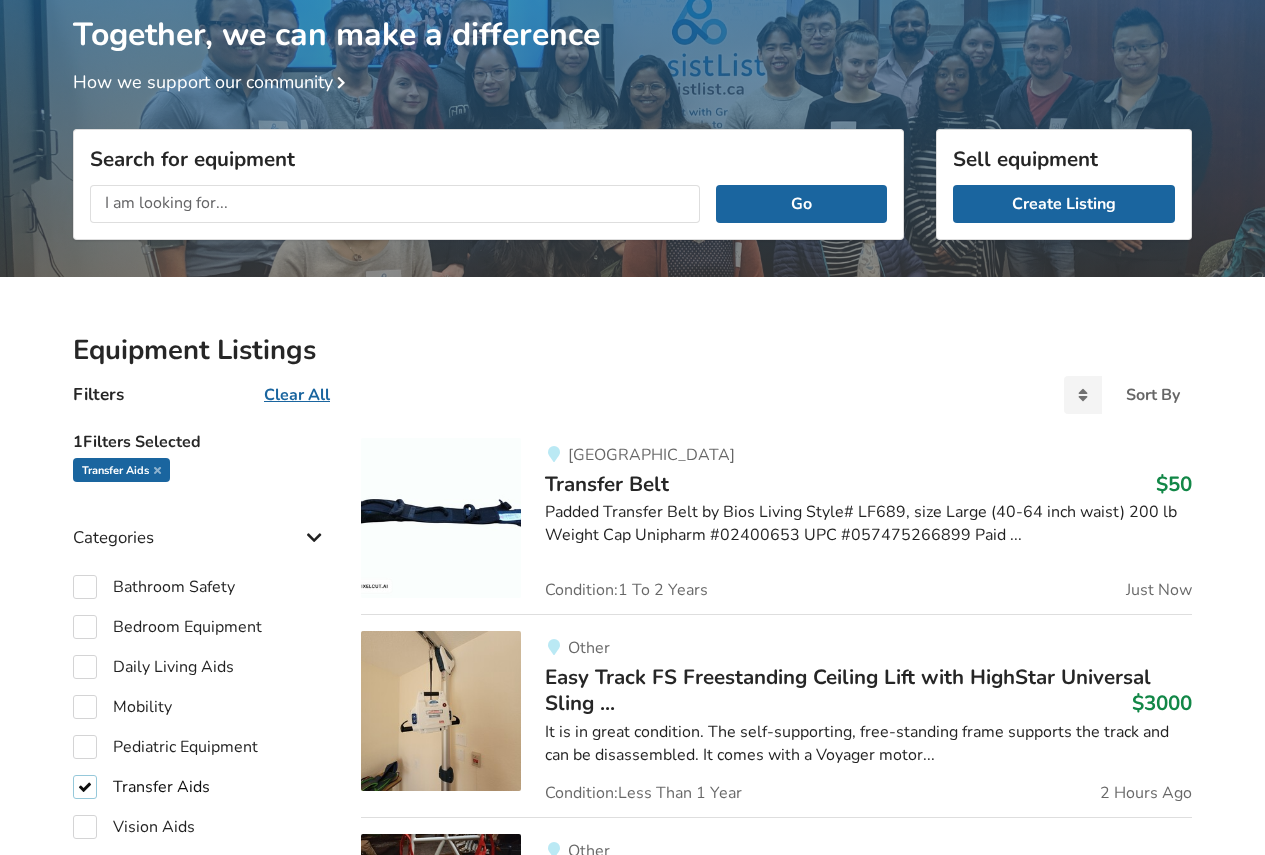 scroll, scrollTop: 400, scrollLeft: 0, axis: vertical 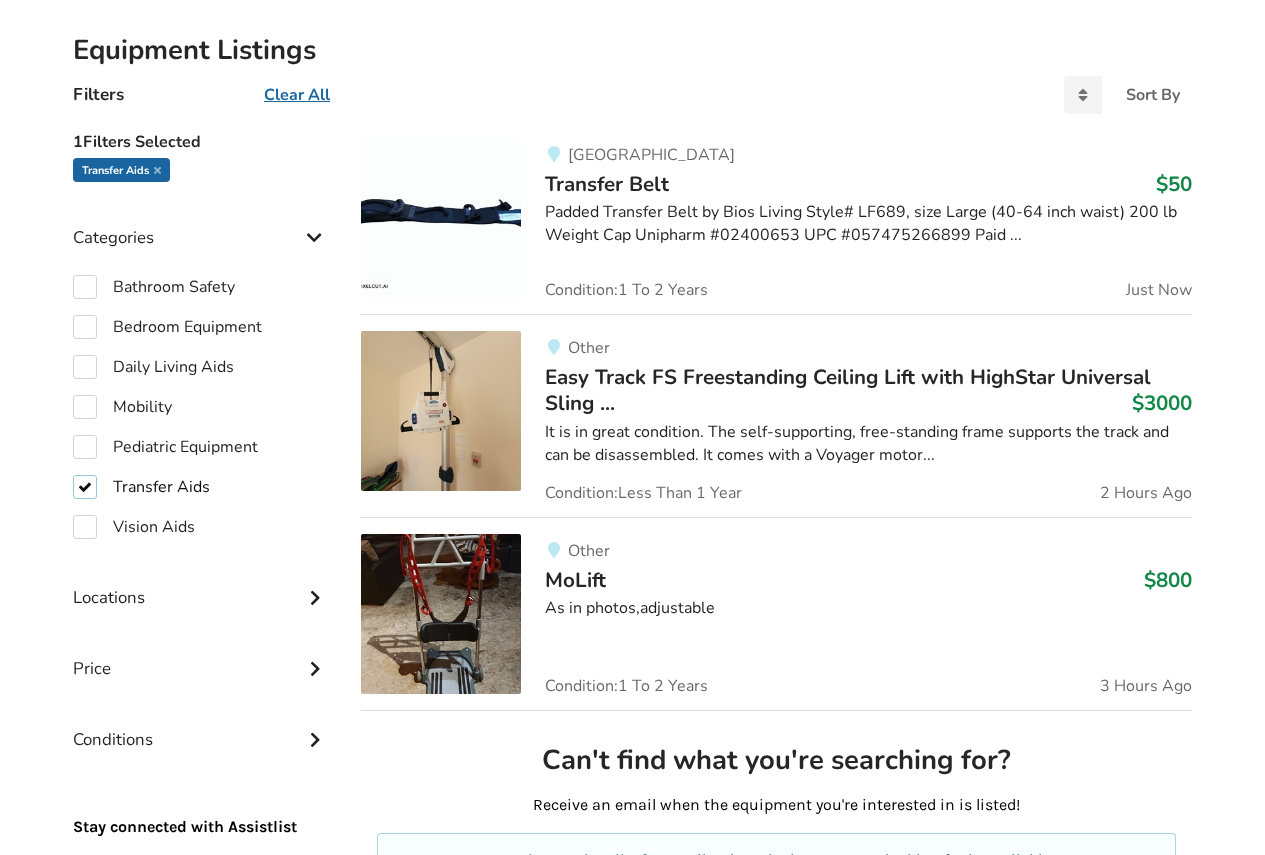 click on "Transfer Aids" at bounding box center (141, 487) 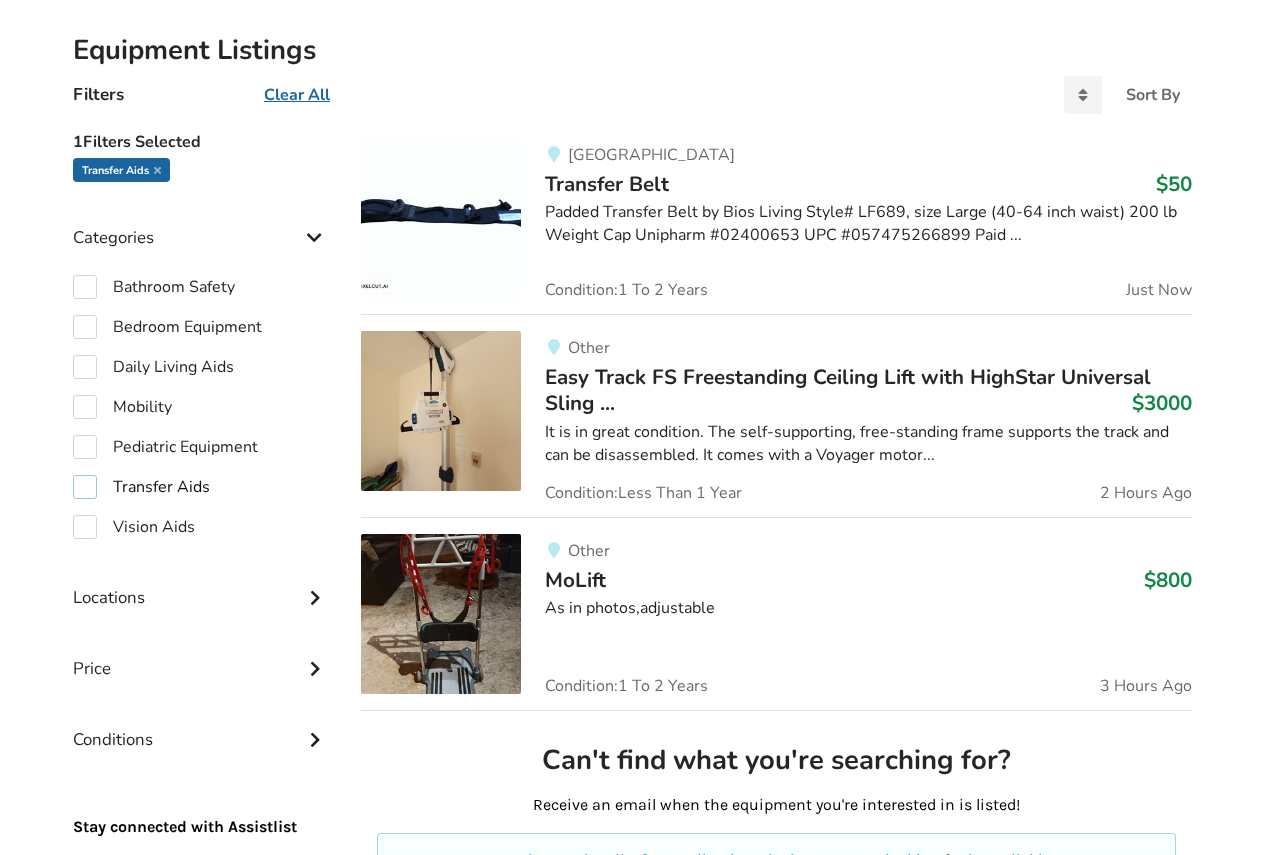 checkbox on "false" 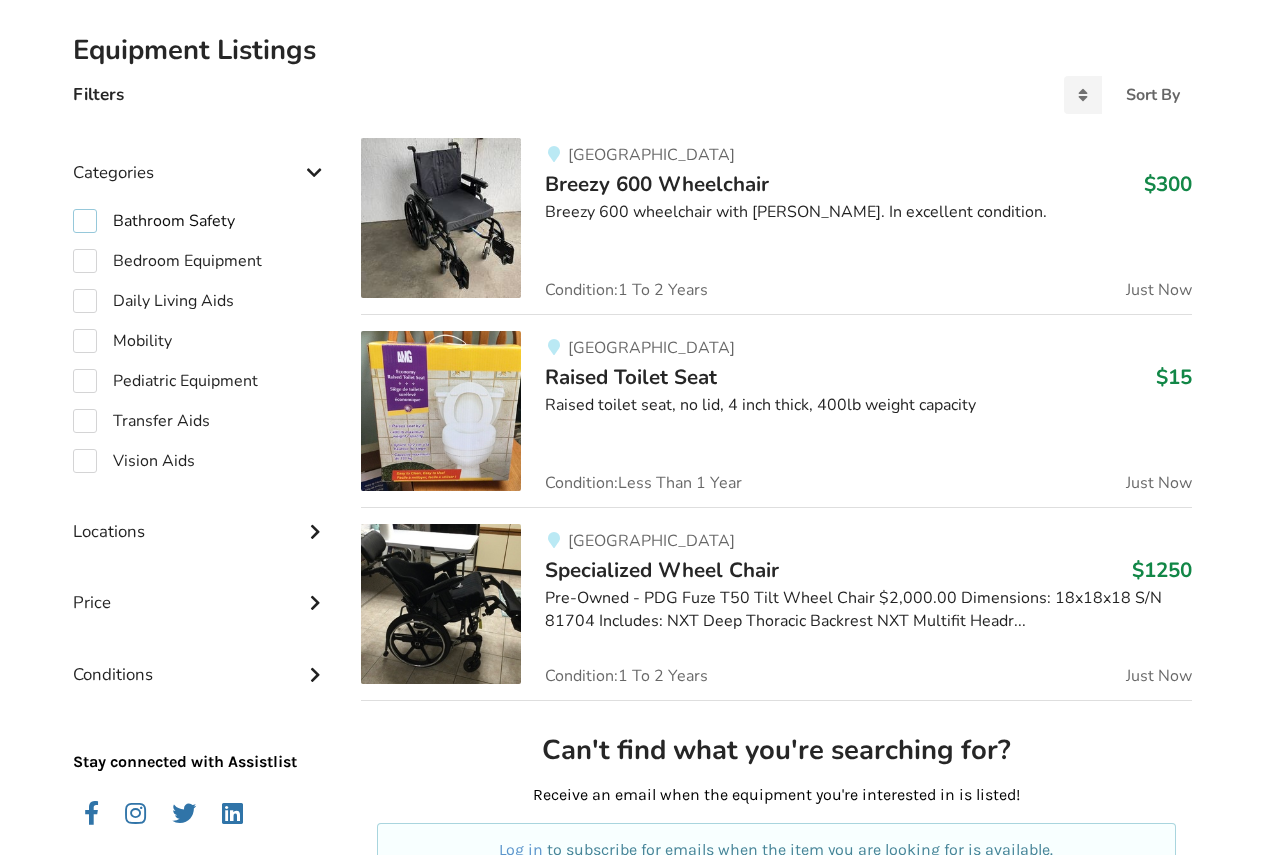 click on "Bathroom Safety" at bounding box center [154, 221] 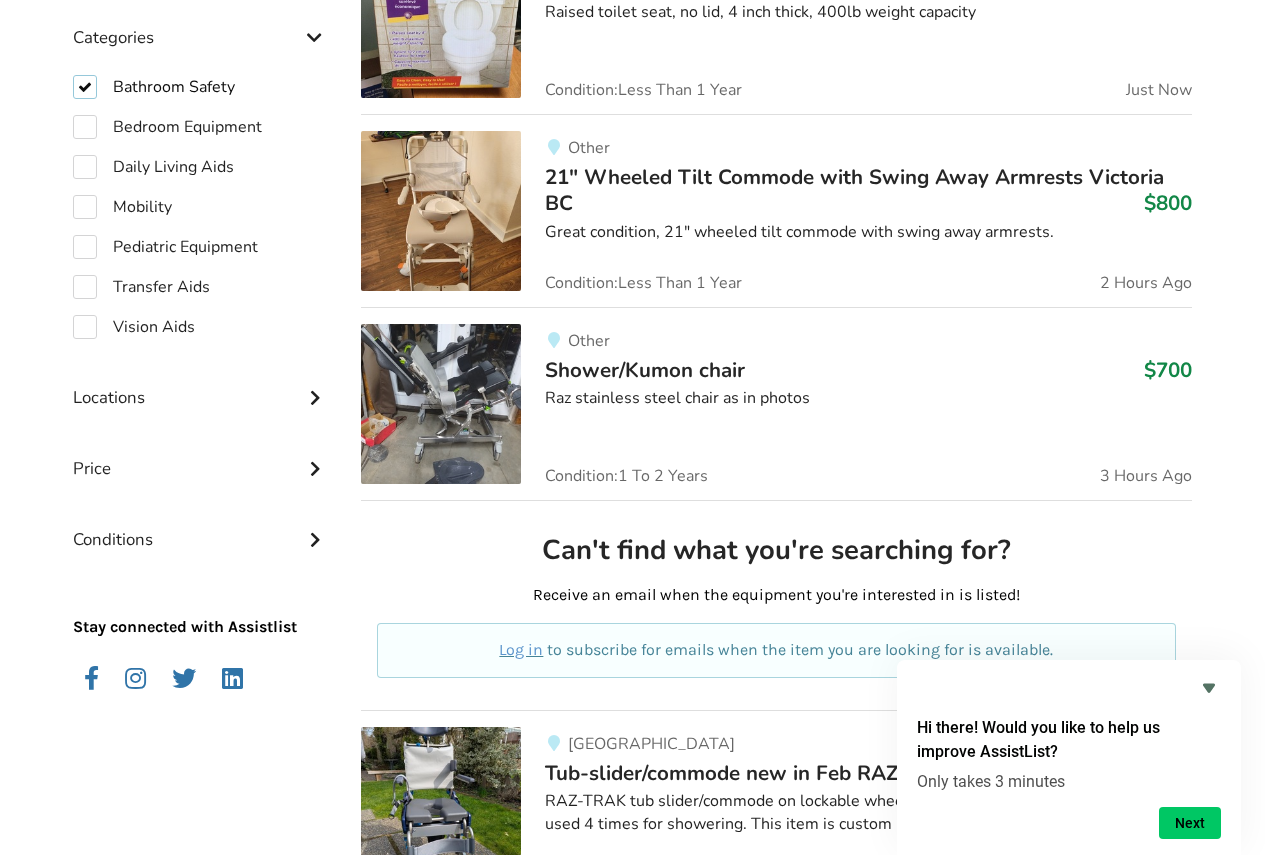 scroll, scrollTop: 100, scrollLeft: 0, axis: vertical 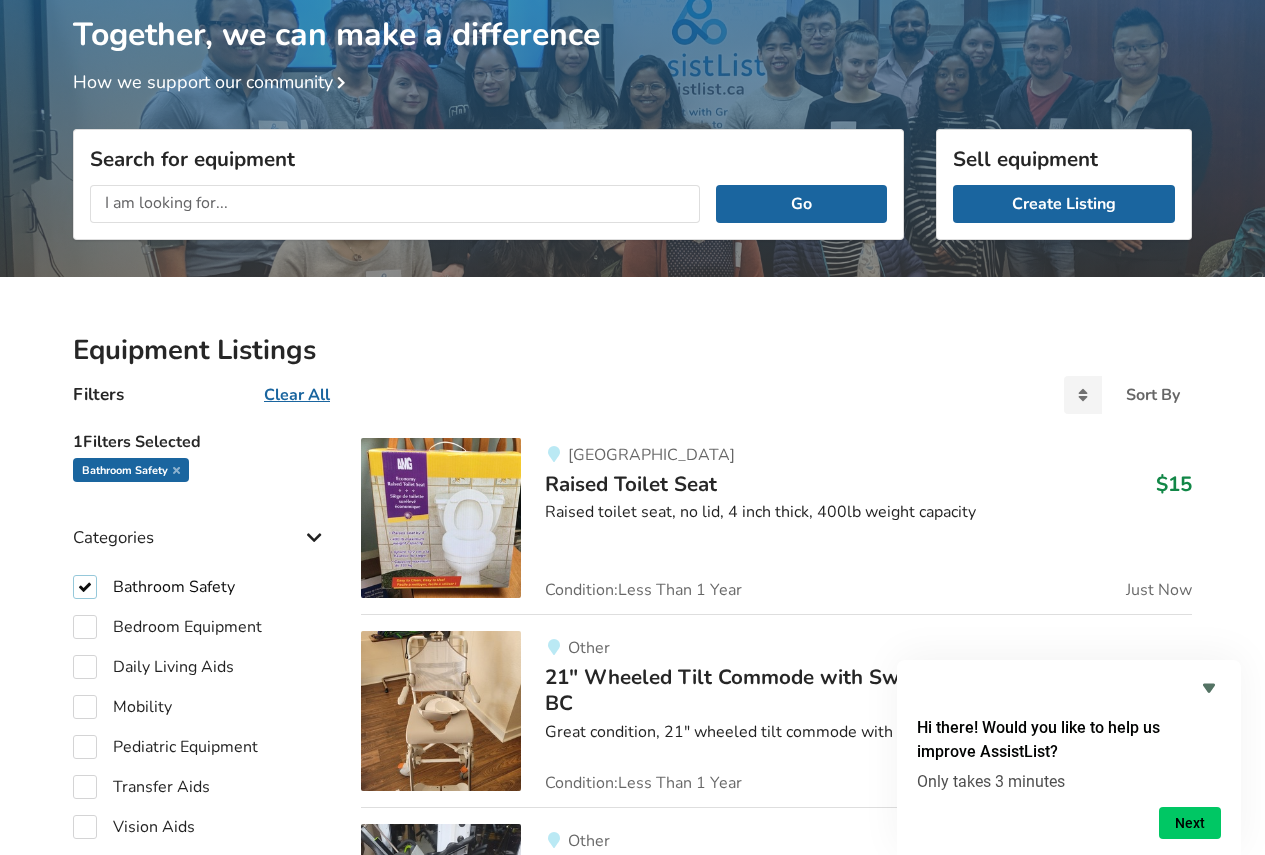 click on "Bathroom Safety" at bounding box center (154, 587) 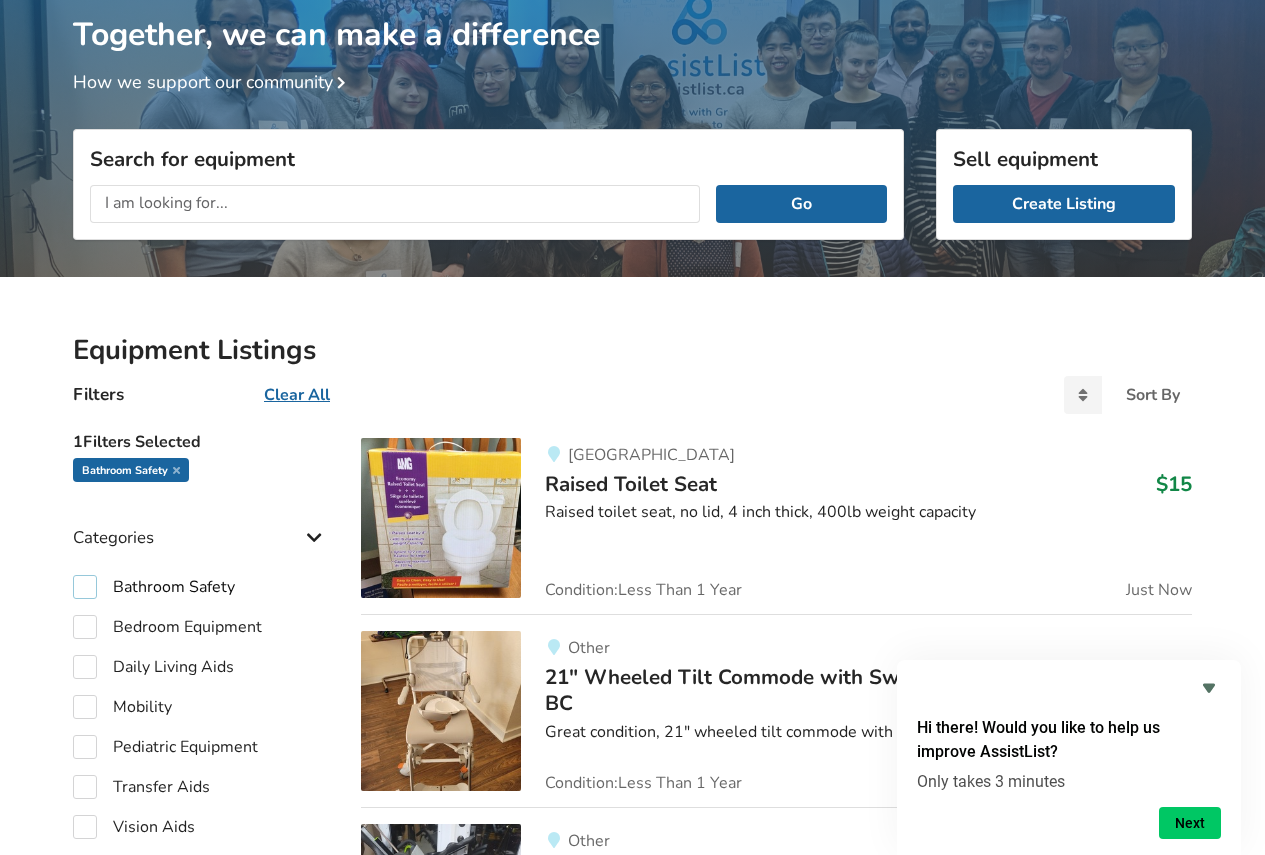 checkbox on "false" 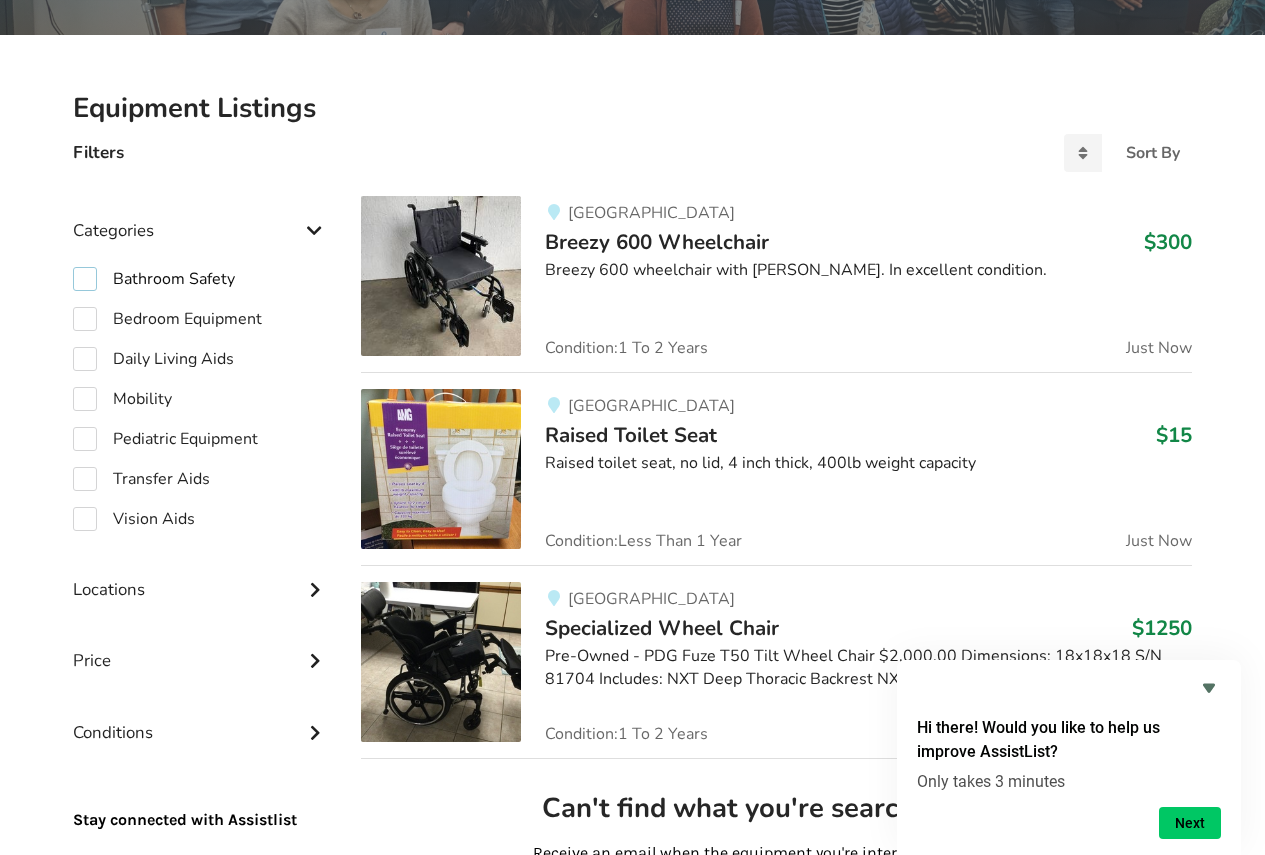 scroll, scrollTop: 500, scrollLeft: 0, axis: vertical 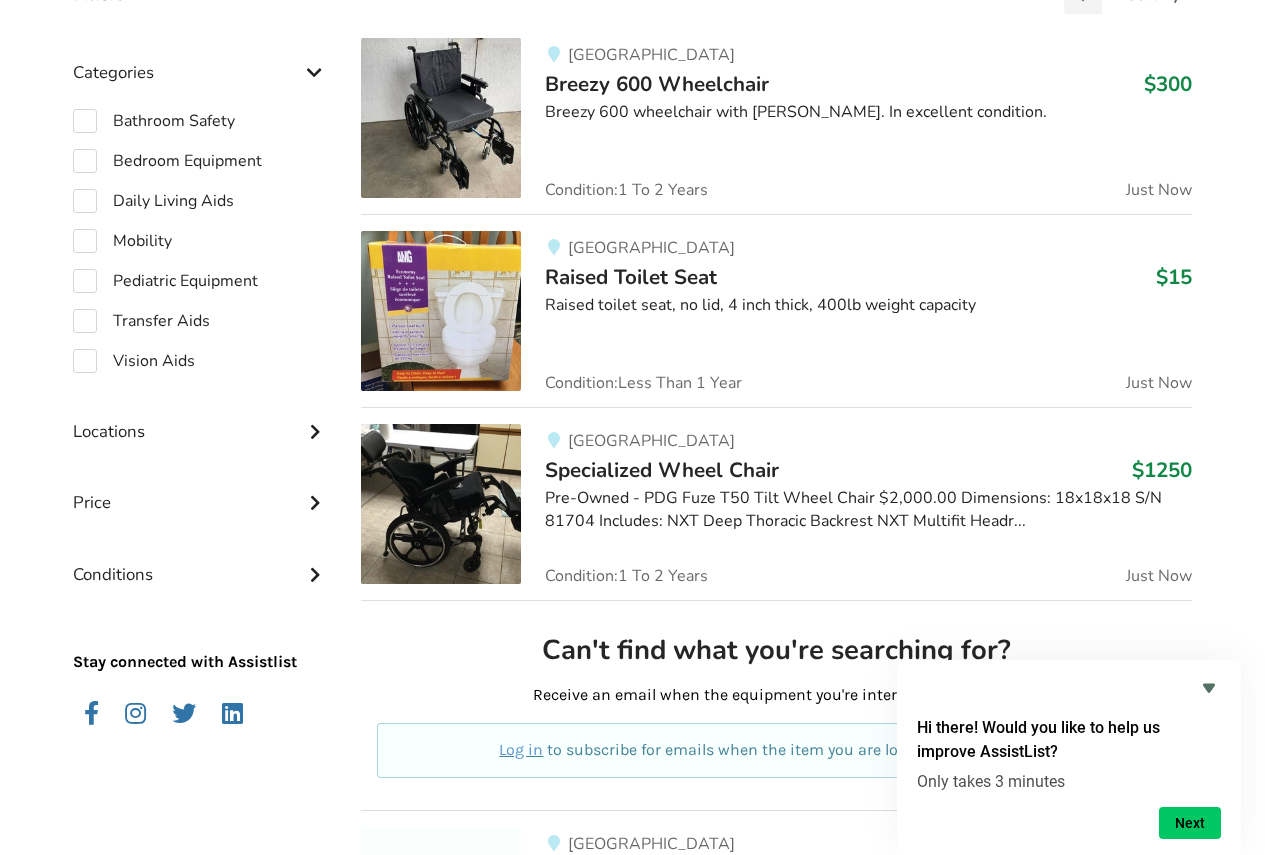 click on "Locations" at bounding box center [201, 416] 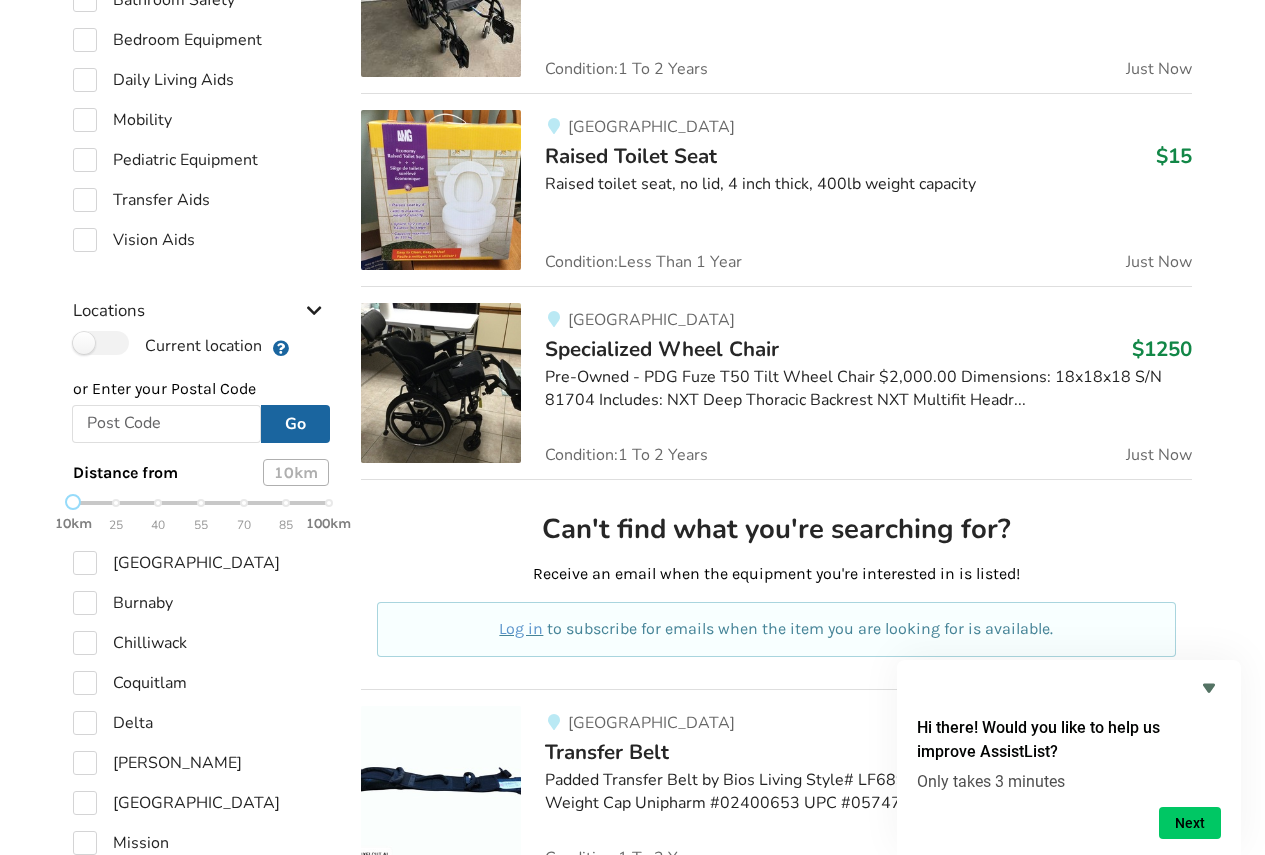 scroll, scrollTop: 800, scrollLeft: 0, axis: vertical 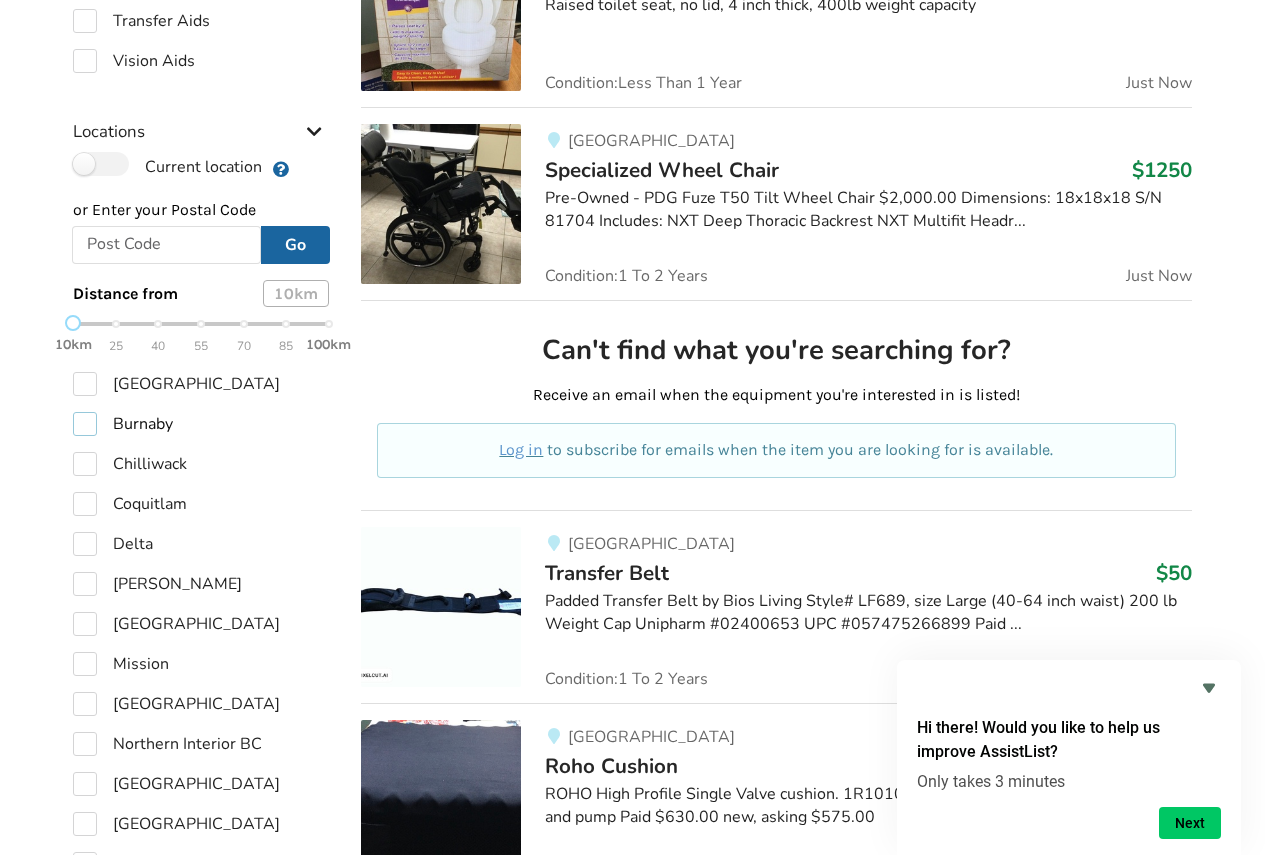 click on "Burnaby" at bounding box center [123, 424] 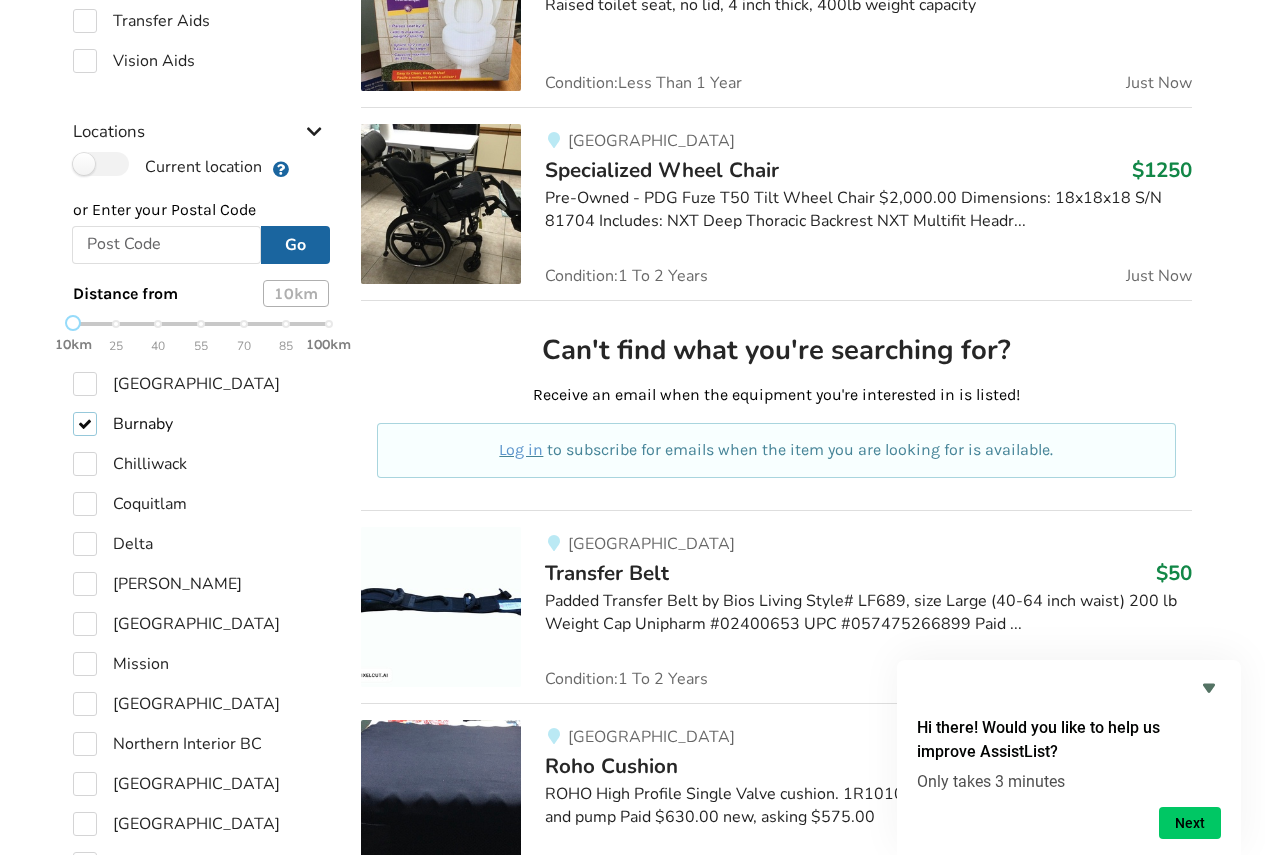 checkbox on "true" 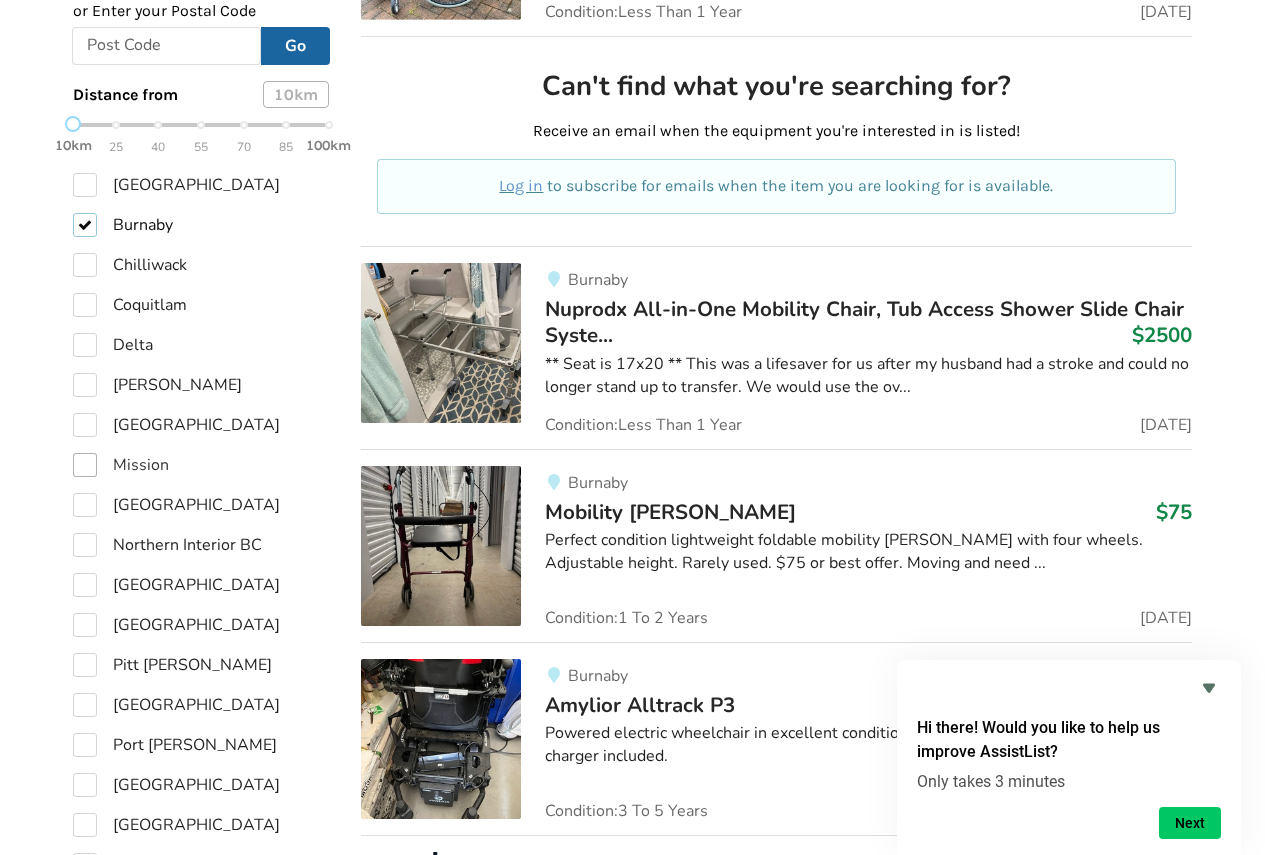 scroll, scrollTop: 1066, scrollLeft: 0, axis: vertical 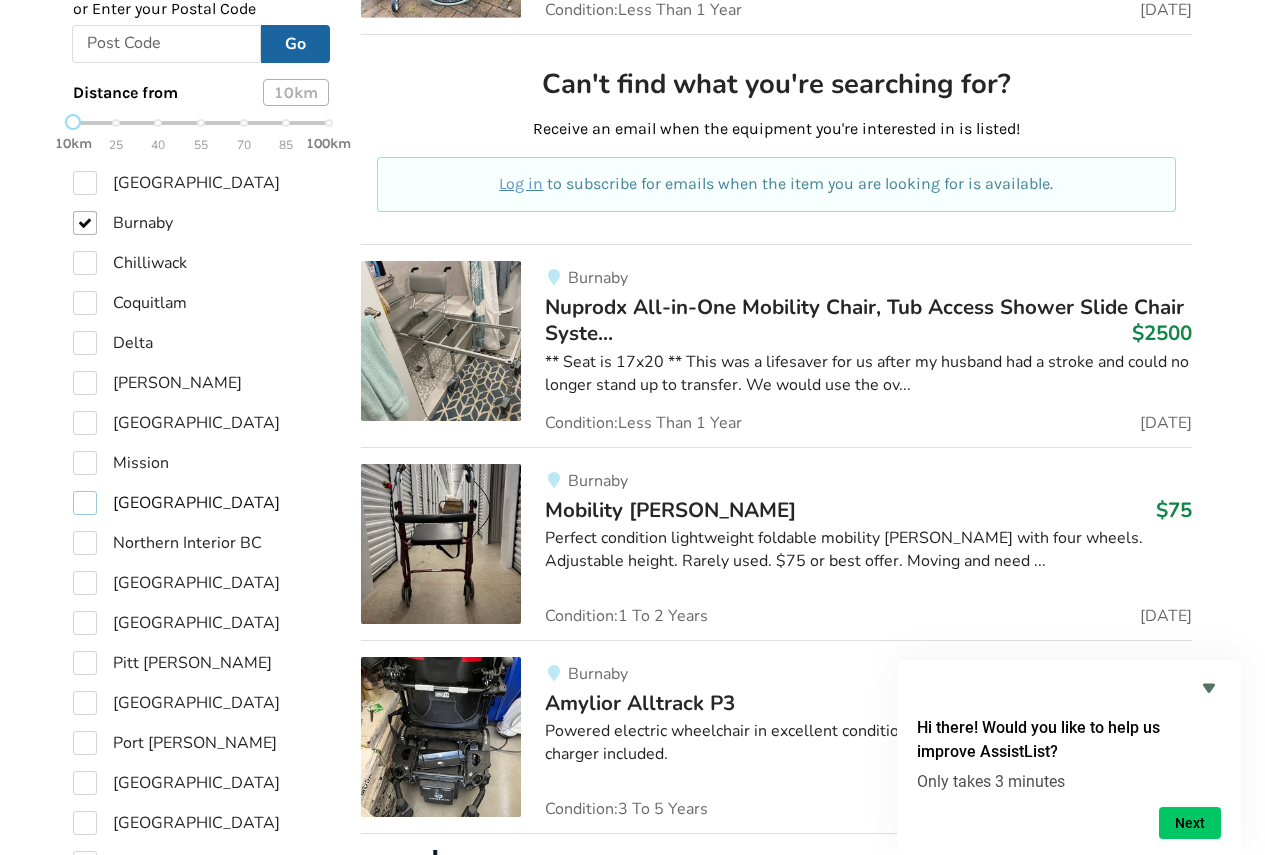 click on "New Westminster" at bounding box center (176, 503) 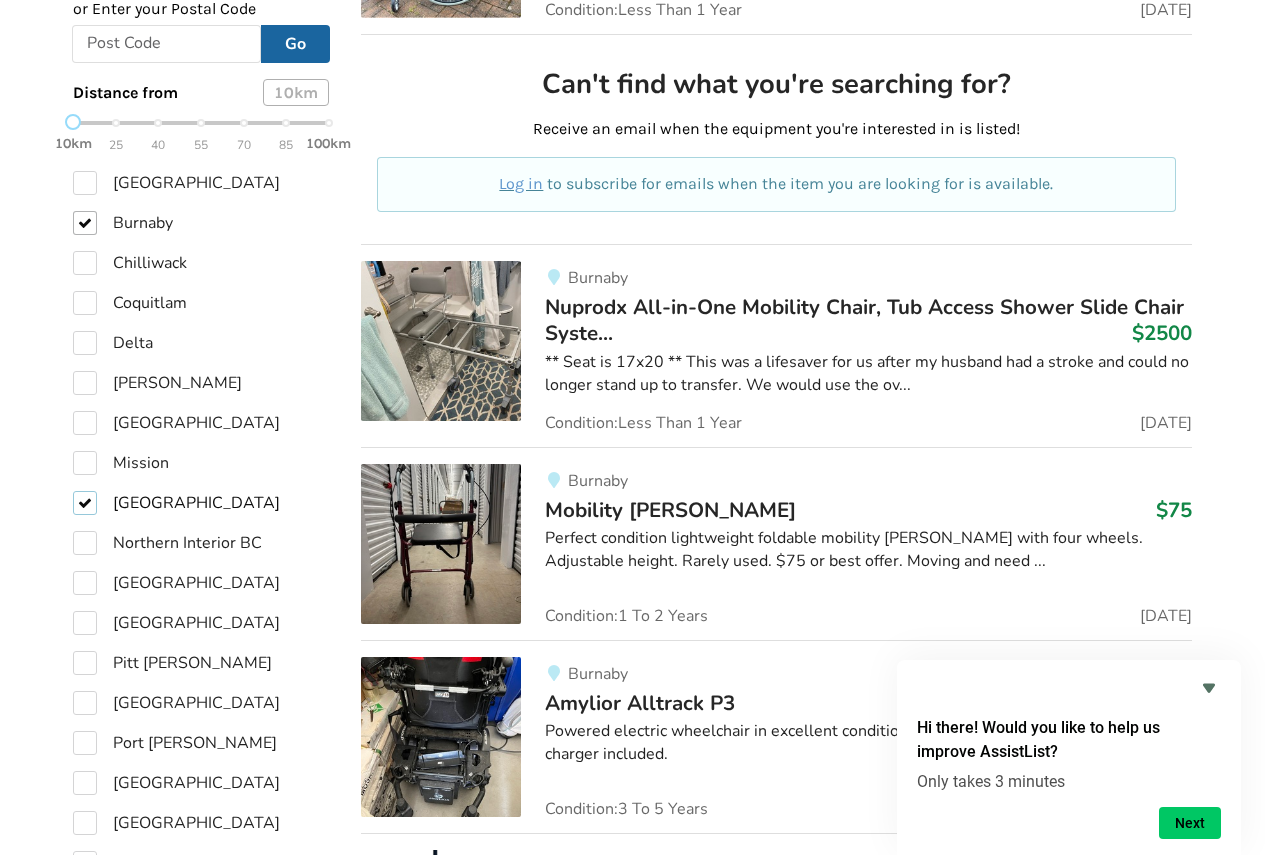 checkbox on "true" 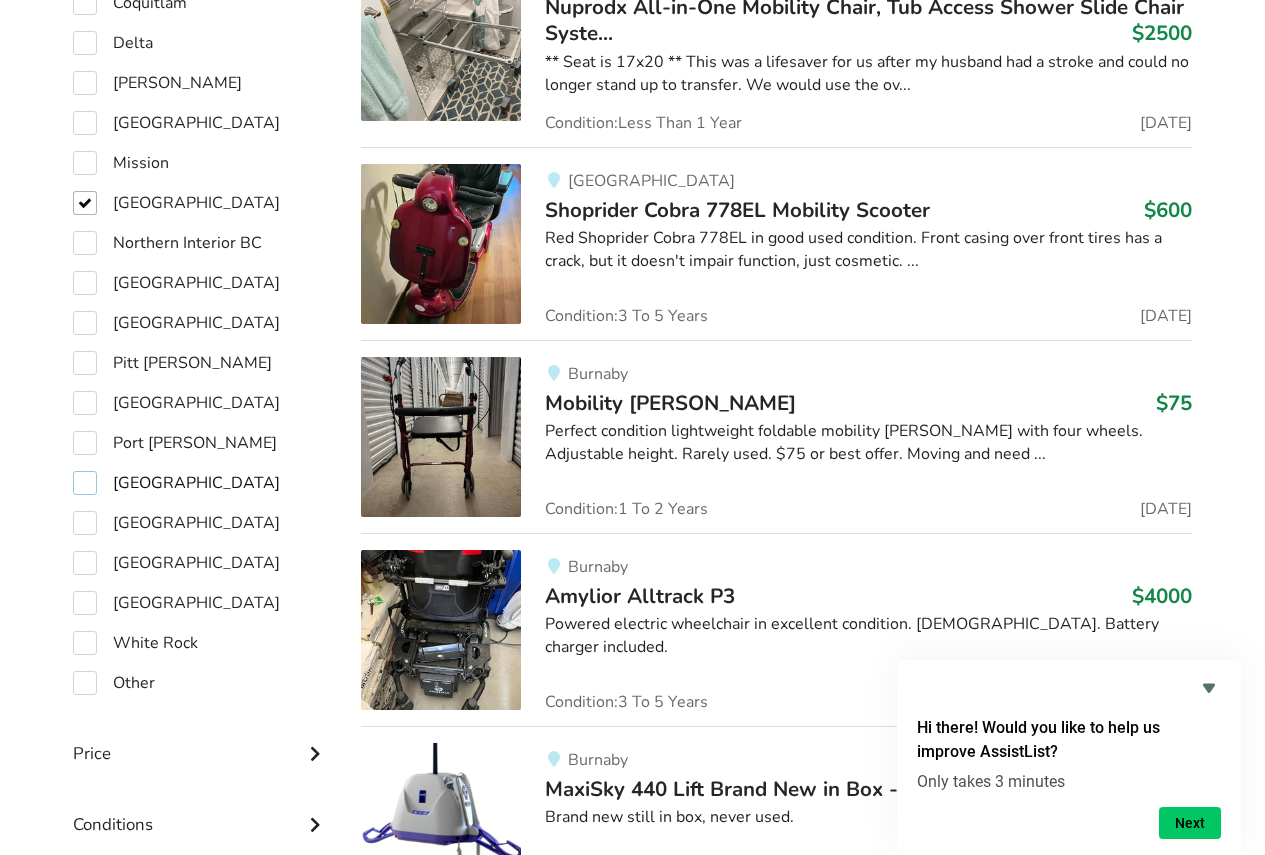 click on "Richmond" at bounding box center (176, 483) 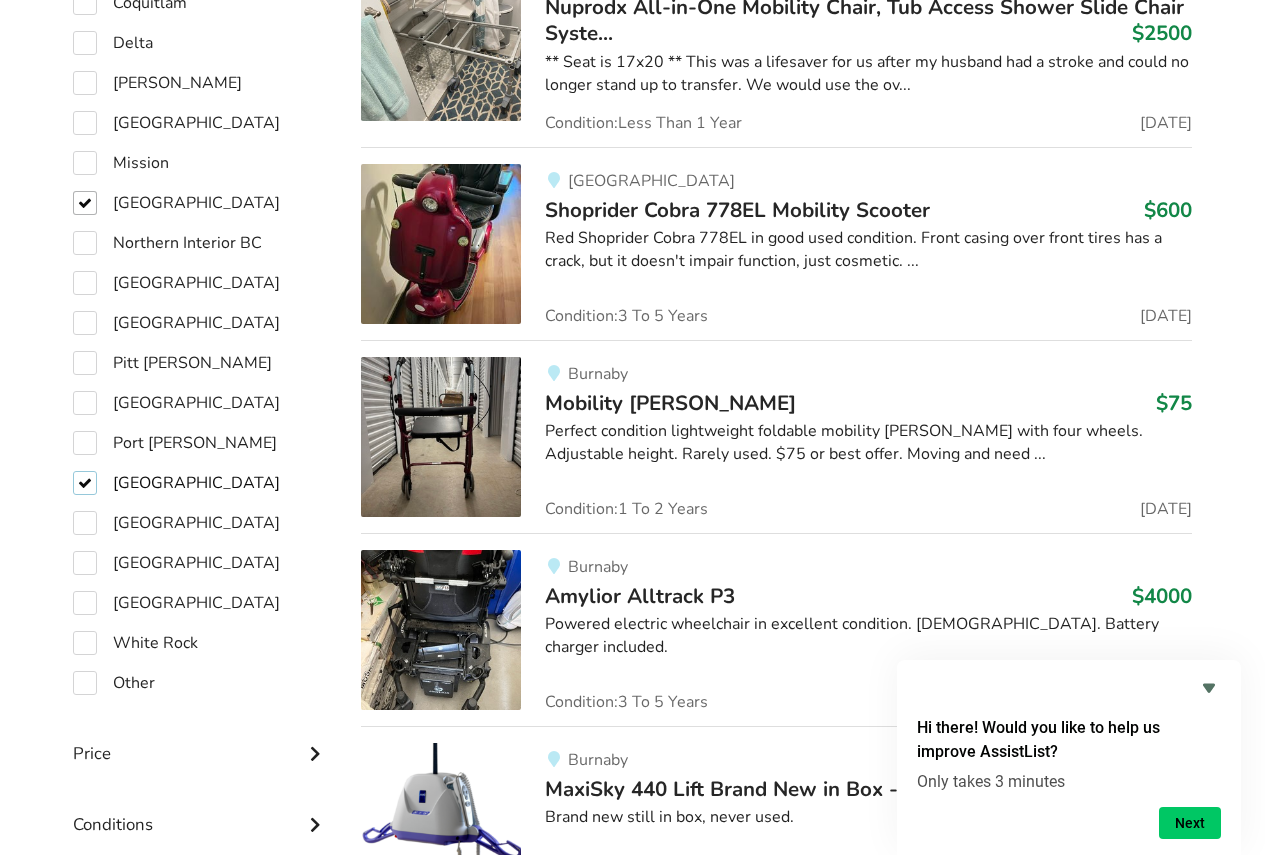 checkbox on "true" 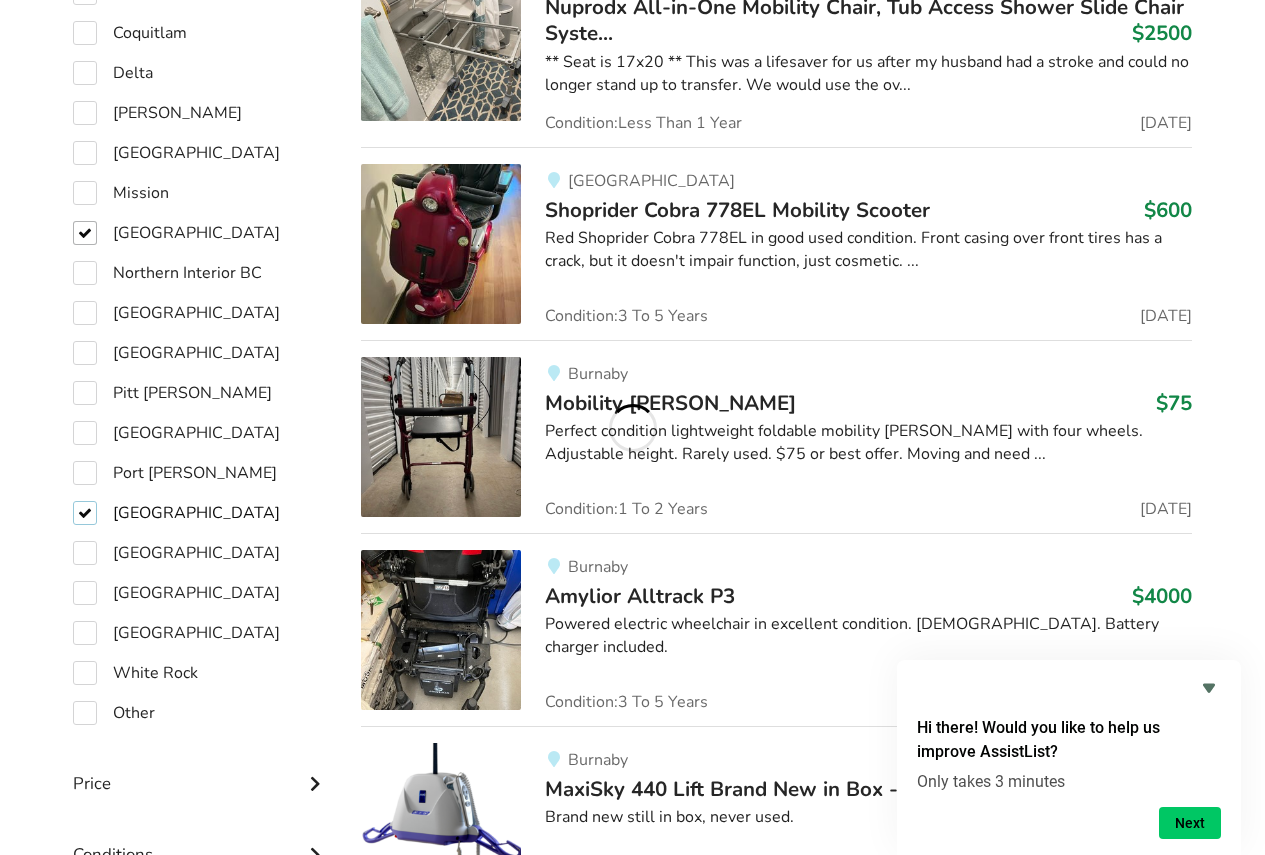 scroll, scrollTop: 1396, scrollLeft: 0, axis: vertical 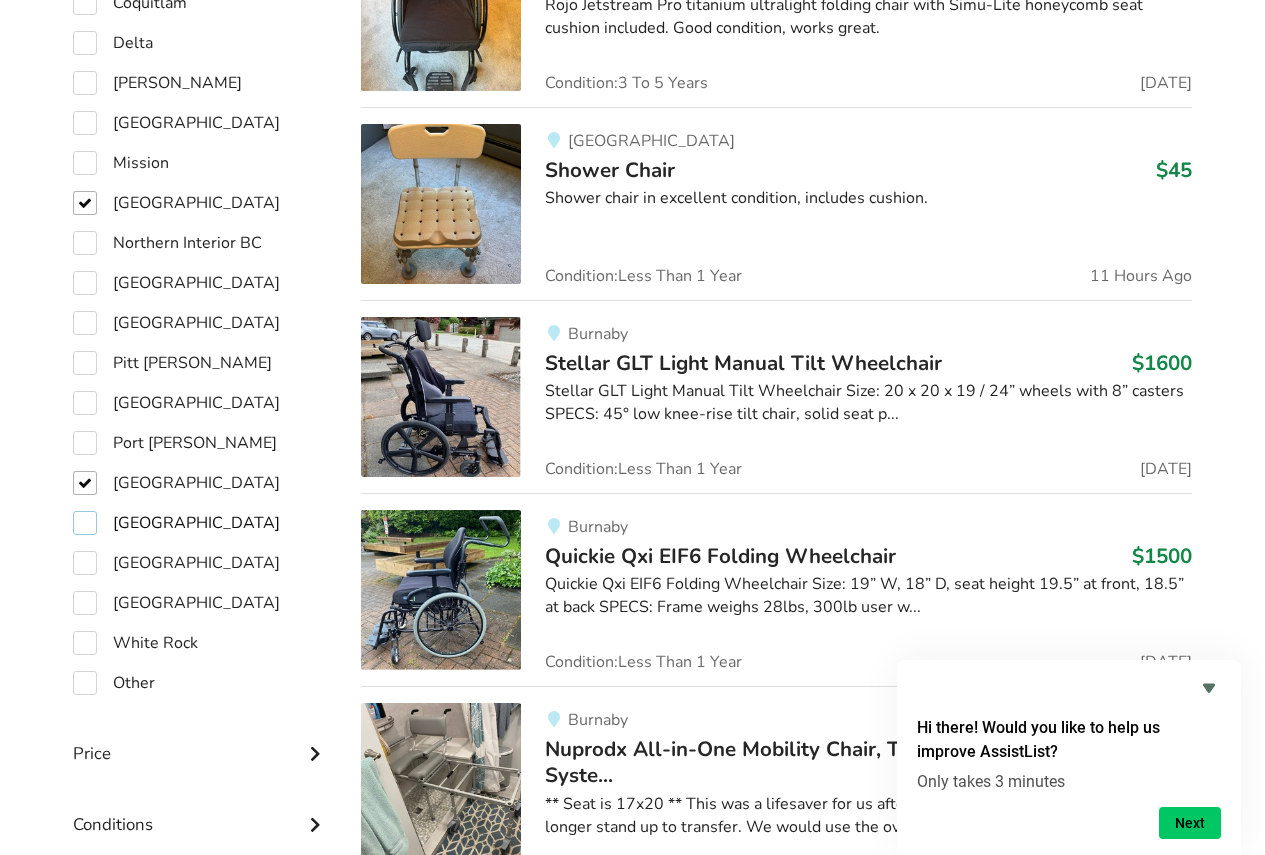 click on "[GEOGRAPHIC_DATA]" at bounding box center (176, 523) 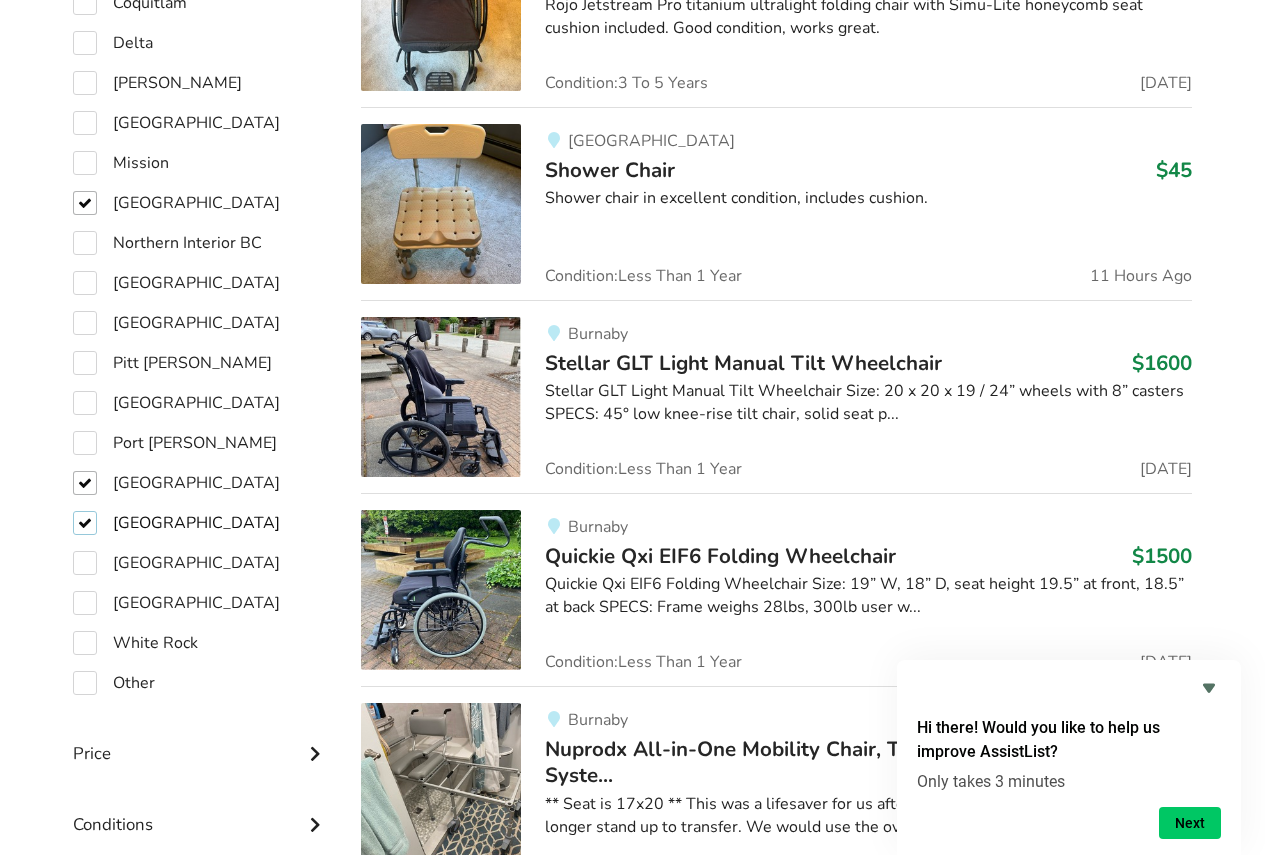 checkbox on "true" 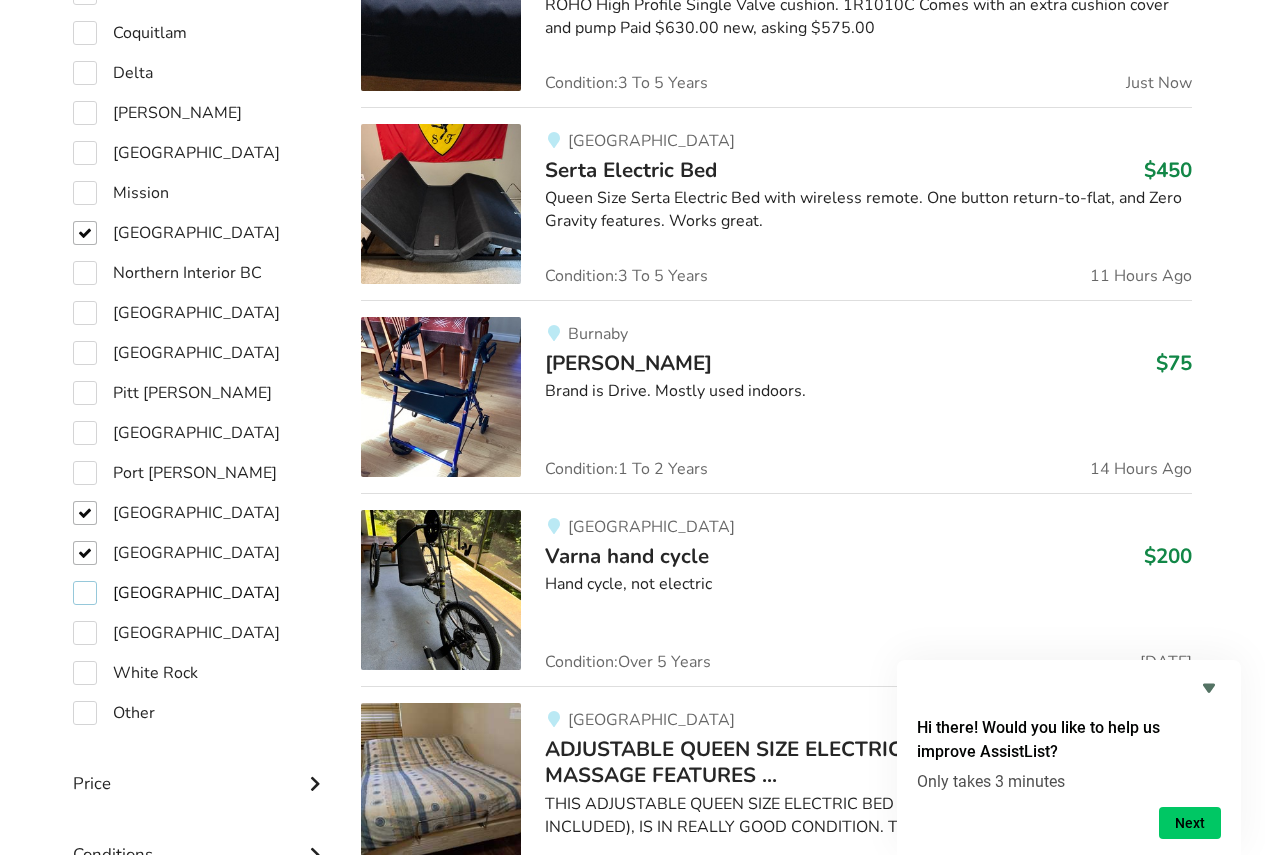 click on "[GEOGRAPHIC_DATA]" at bounding box center [176, 593] 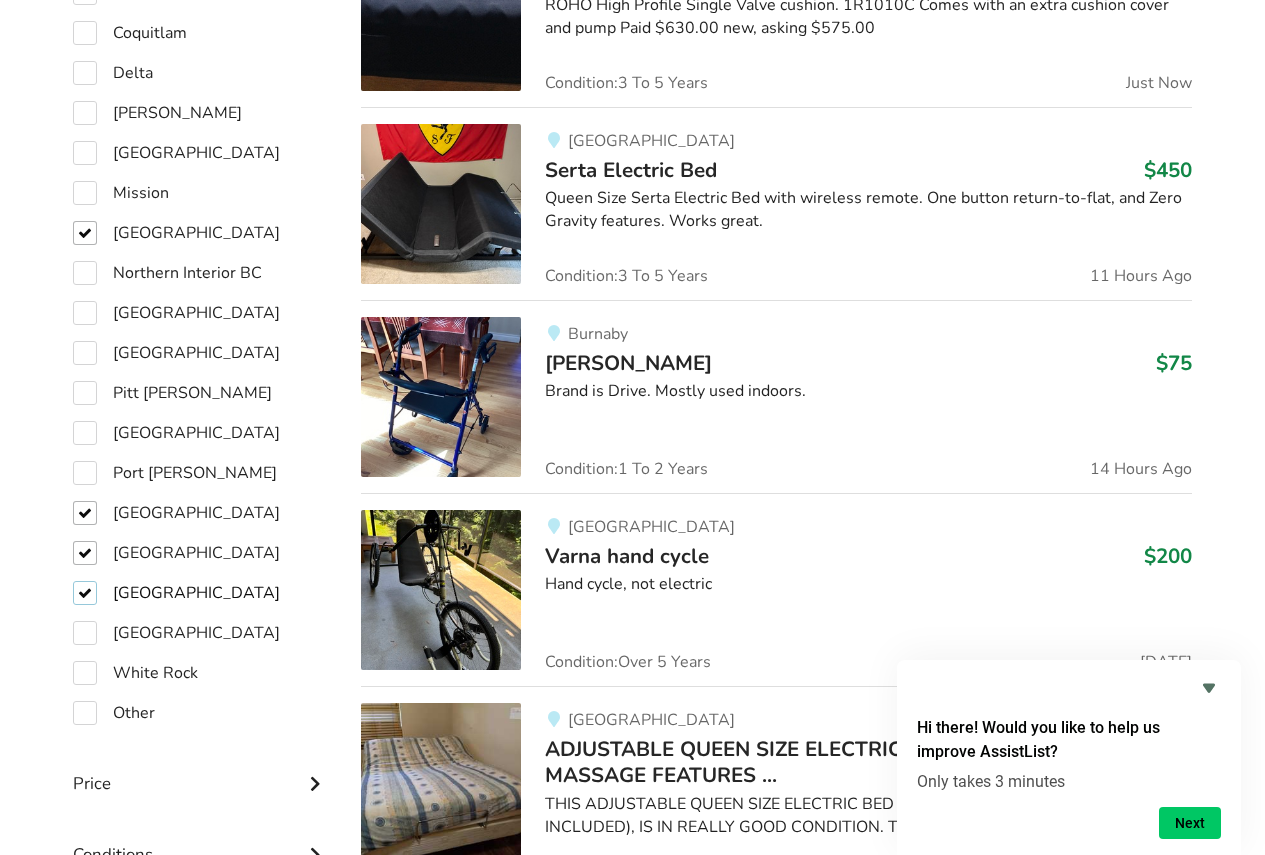 checkbox on "true" 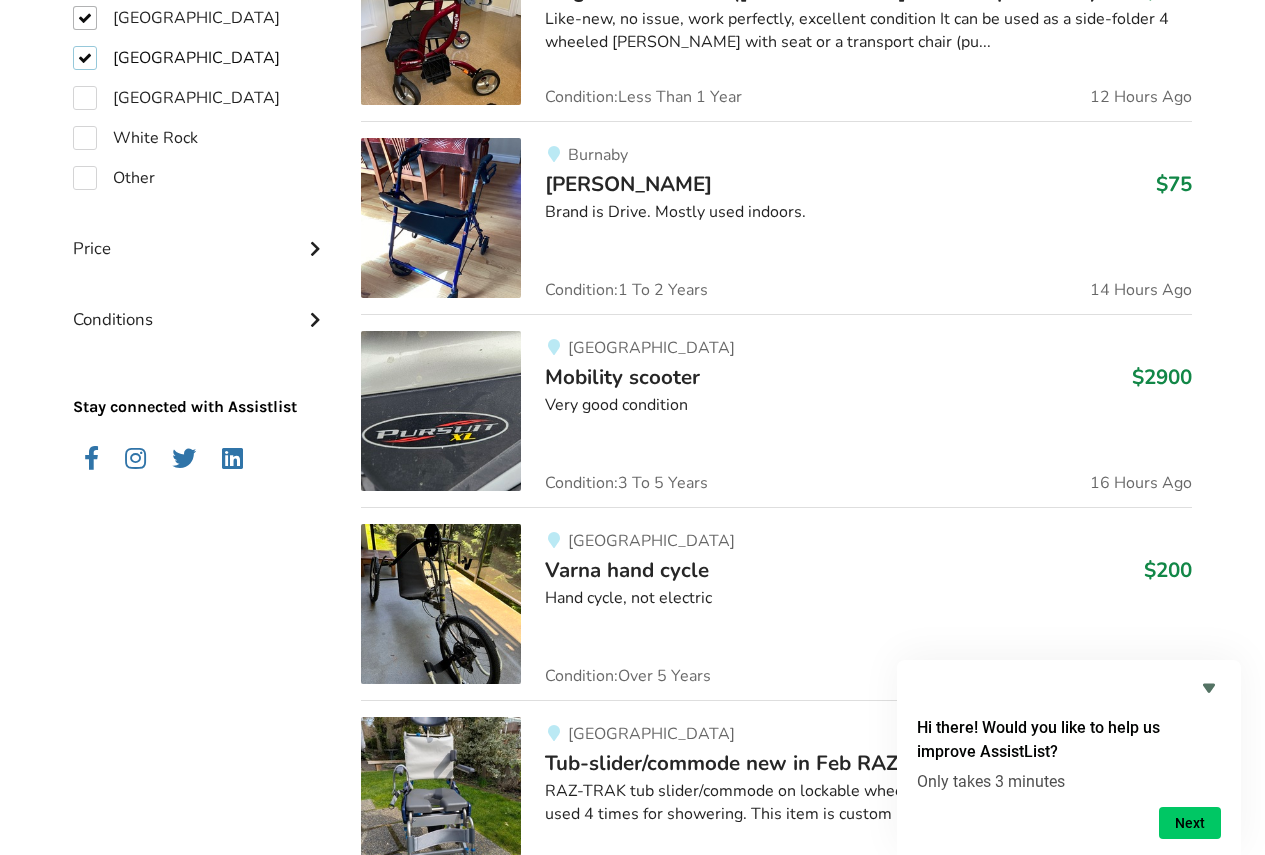 scroll, scrollTop: 1996, scrollLeft: 0, axis: vertical 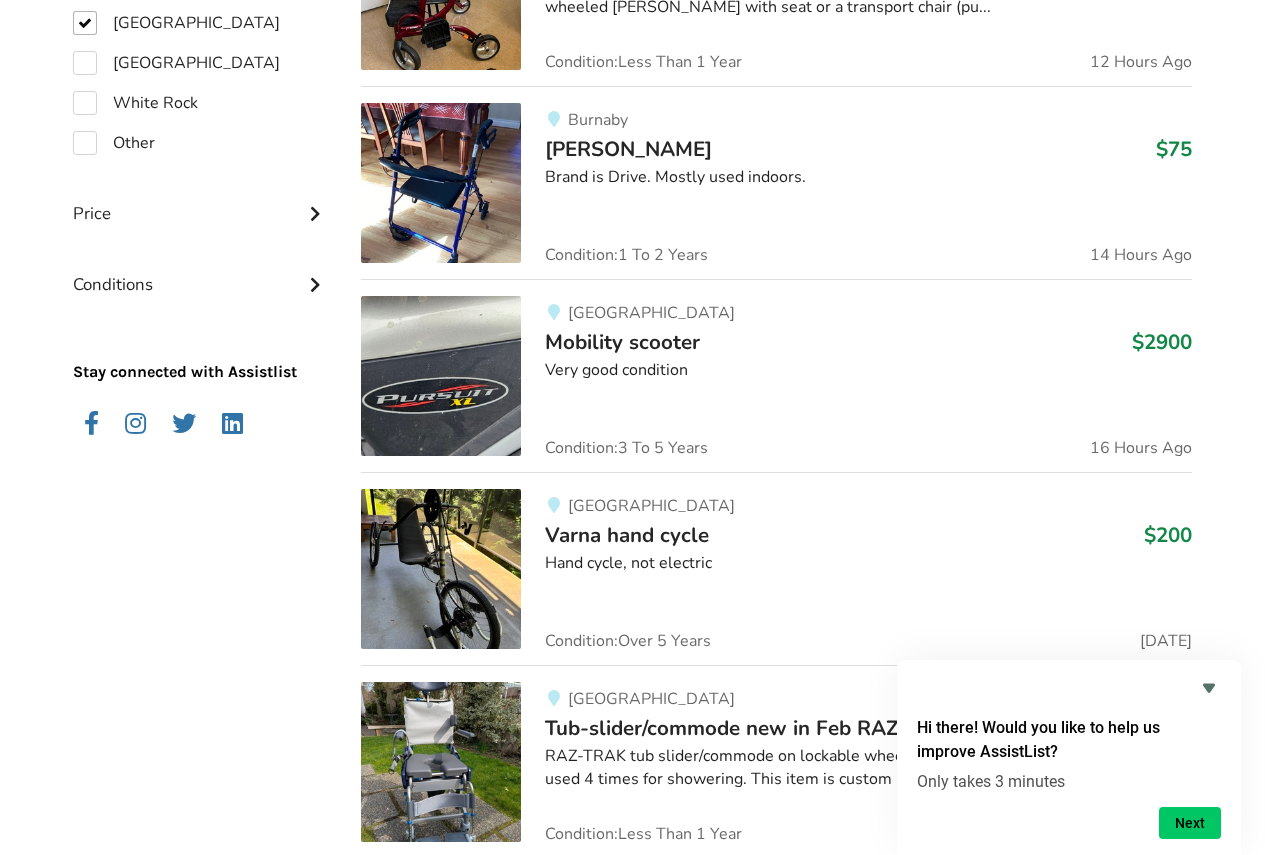 click on "[GEOGRAPHIC_DATA]" at bounding box center [651, 313] 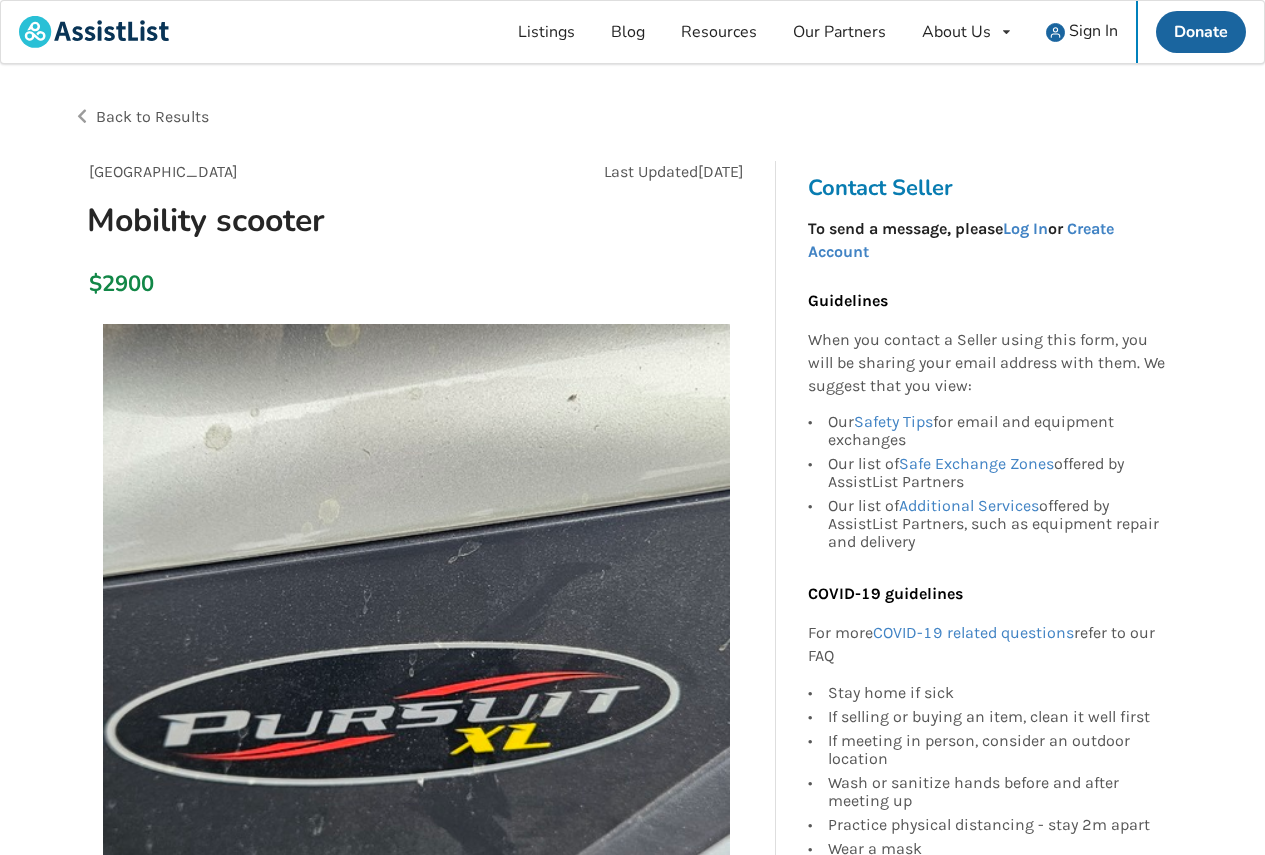scroll, scrollTop: 400, scrollLeft: 0, axis: vertical 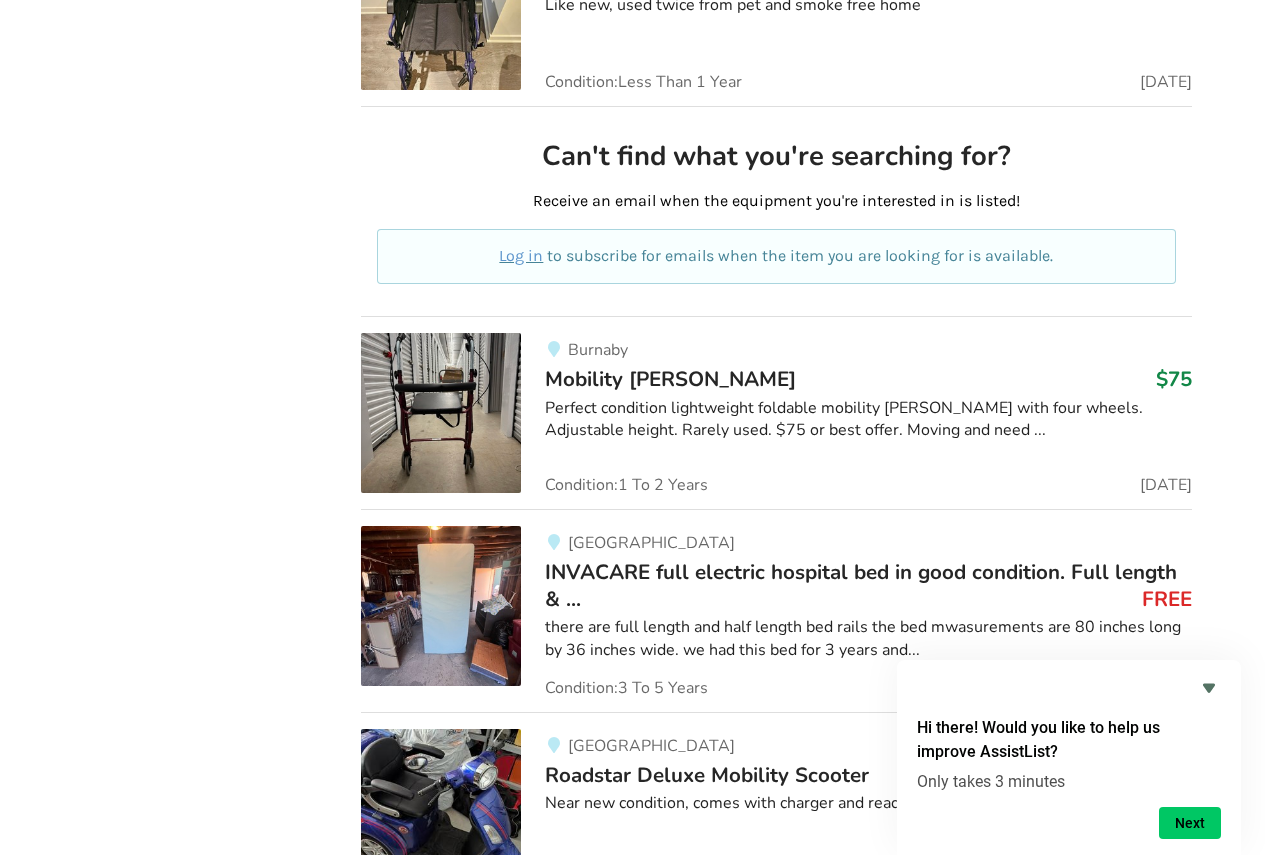 click on "Mobility [PERSON_NAME]" at bounding box center (670, 379) 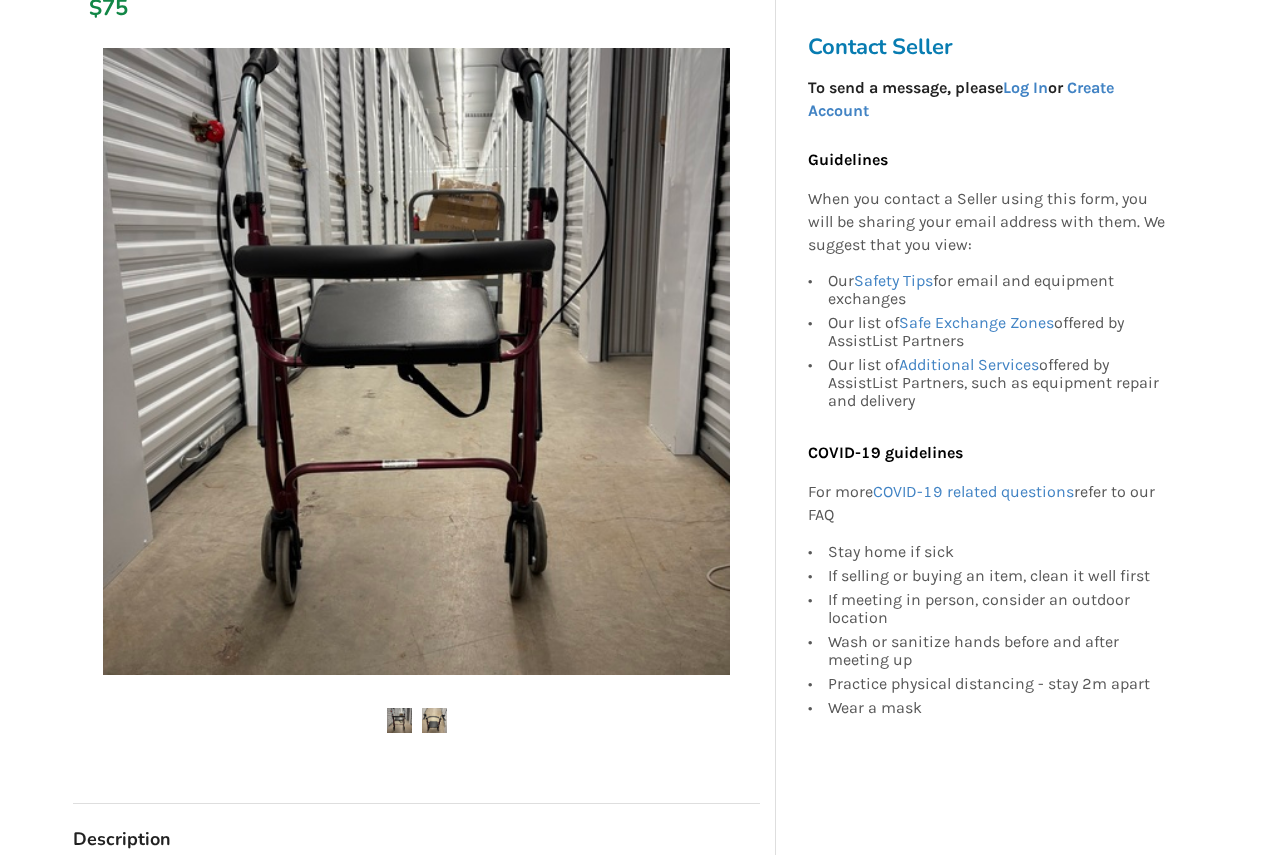 scroll, scrollTop: 300, scrollLeft: 0, axis: vertical 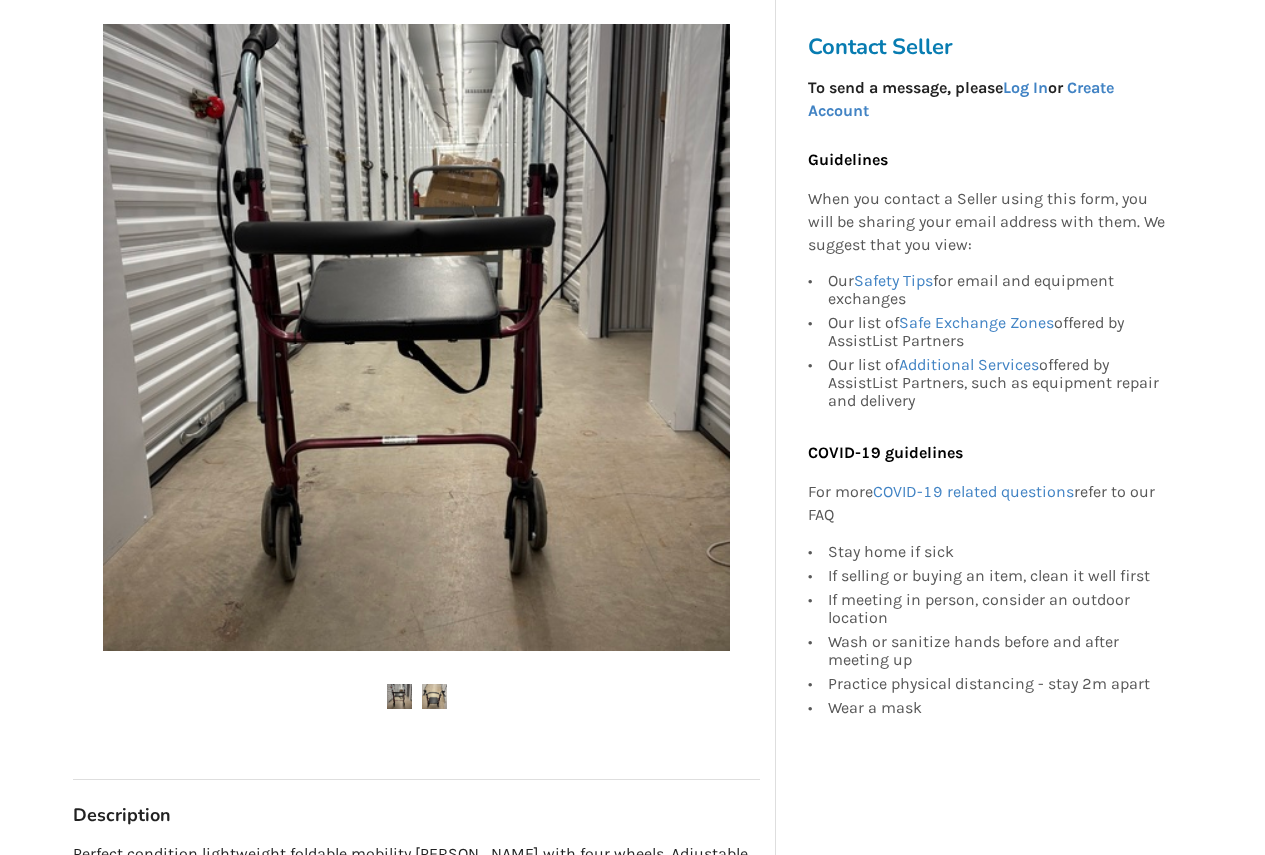 click at bounding box center (434, 696) 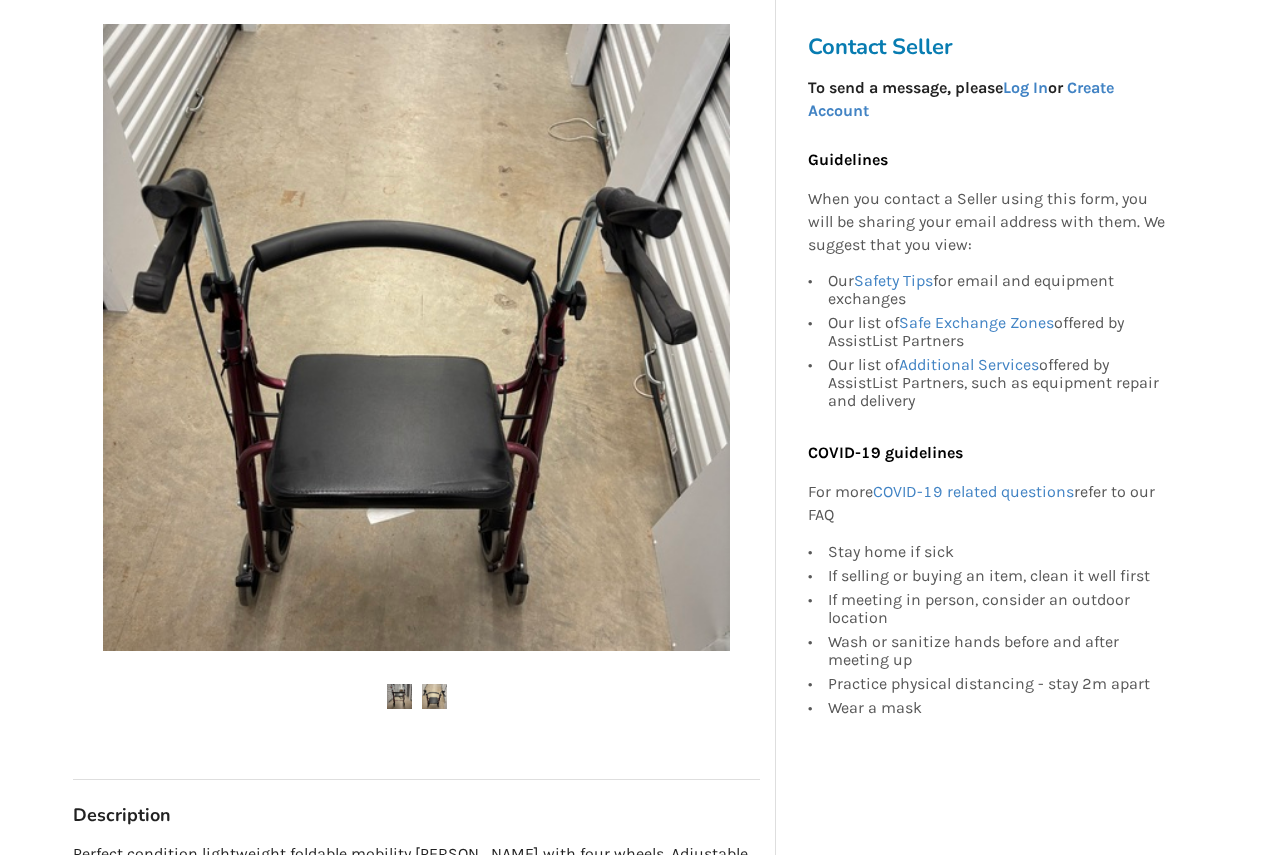 click at bounding box center [399, 696] 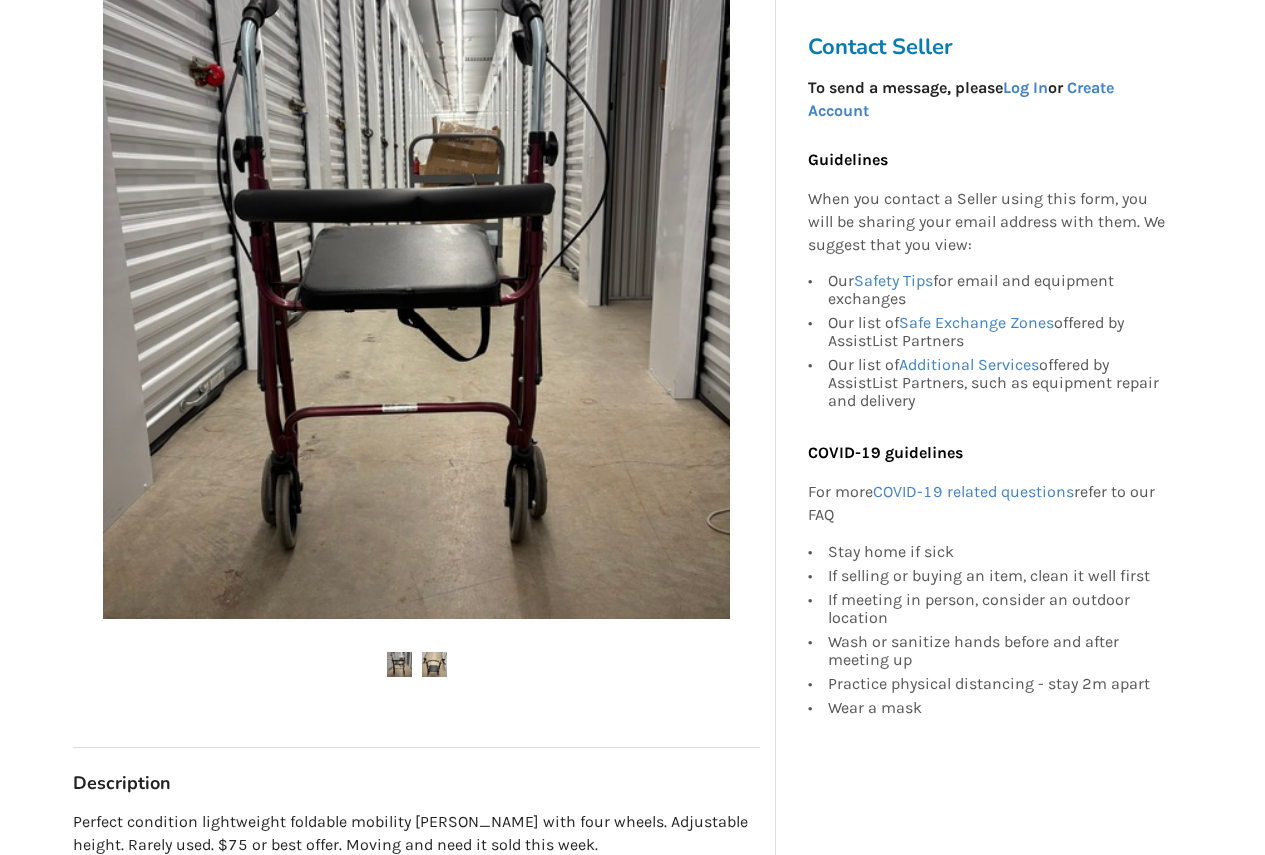 scroll, scrollTop: 200, scrollLeft: 0, axis: vertical 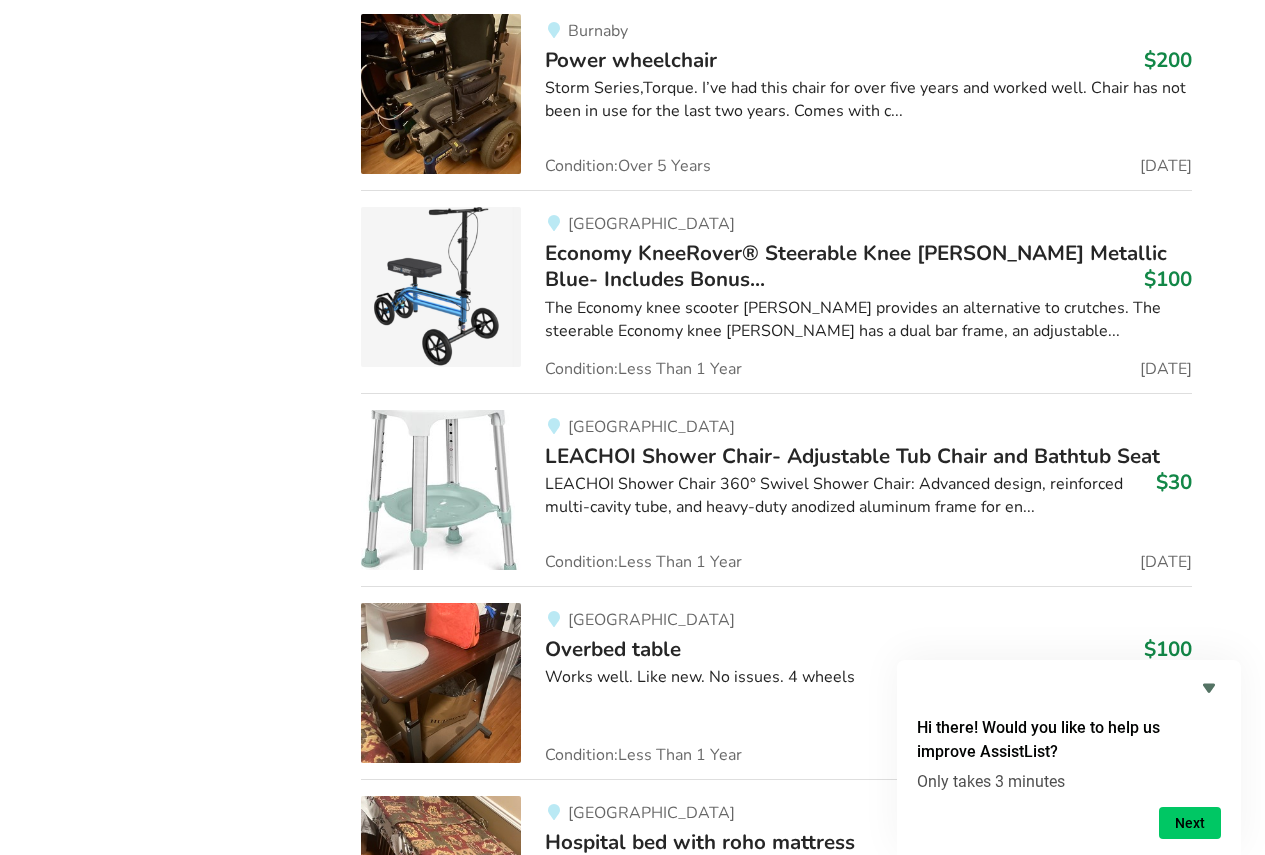 click on "Economy KneeRover® Steerable Knee Walker Metallic Blue- Includes Bonus... $100" at bounding box center (868, 266) 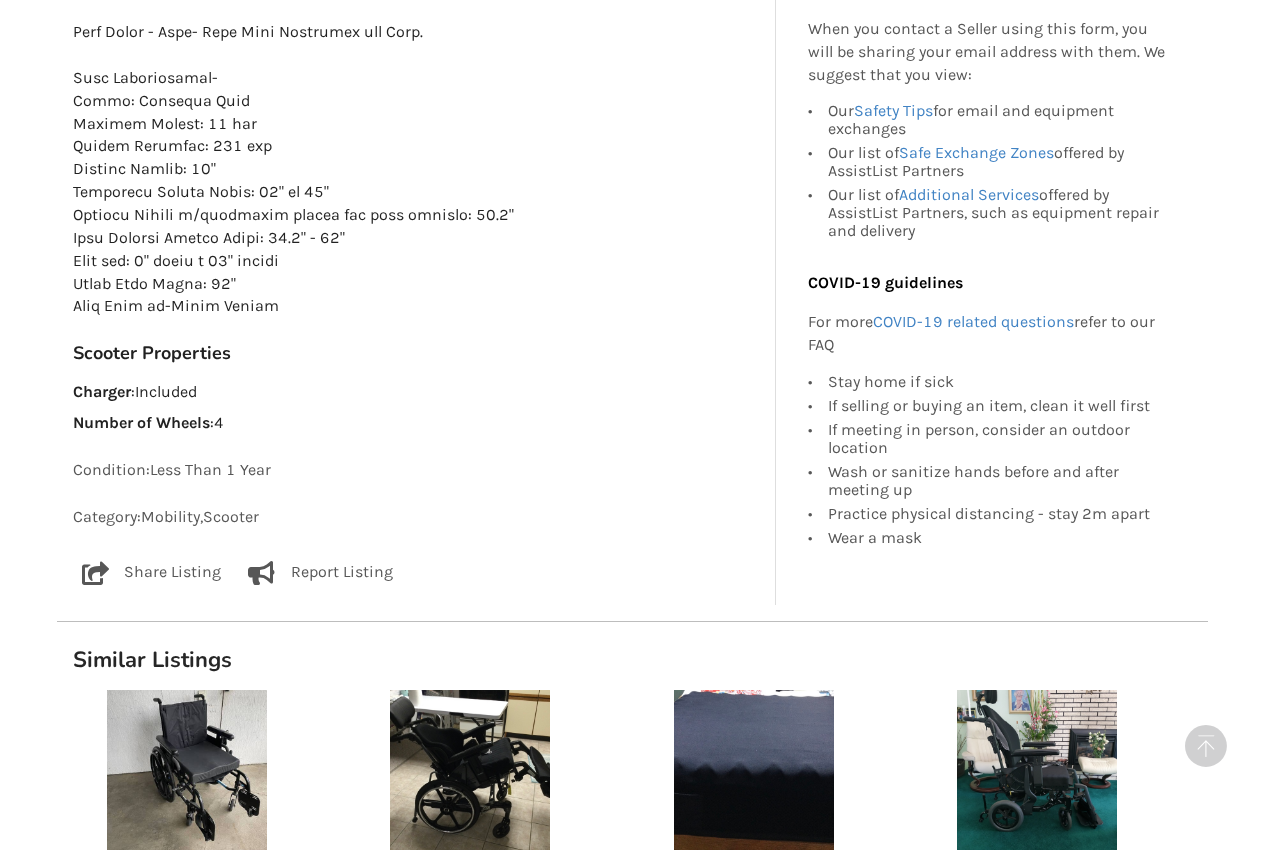 scroll, scrollTop: 1500, scrollLeft: 0, axis: vertical 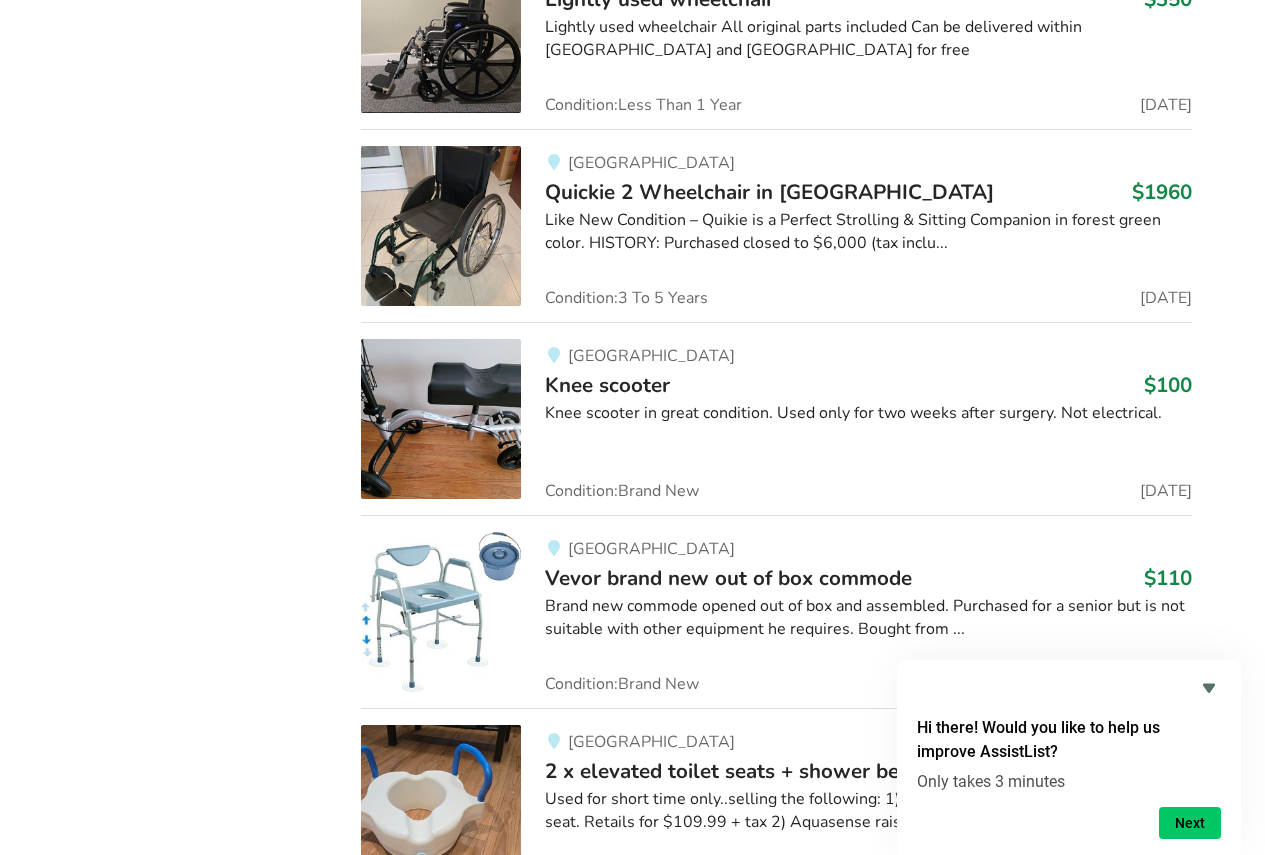 click on "Knee scooter  $100" at bounding box center [868, 385] 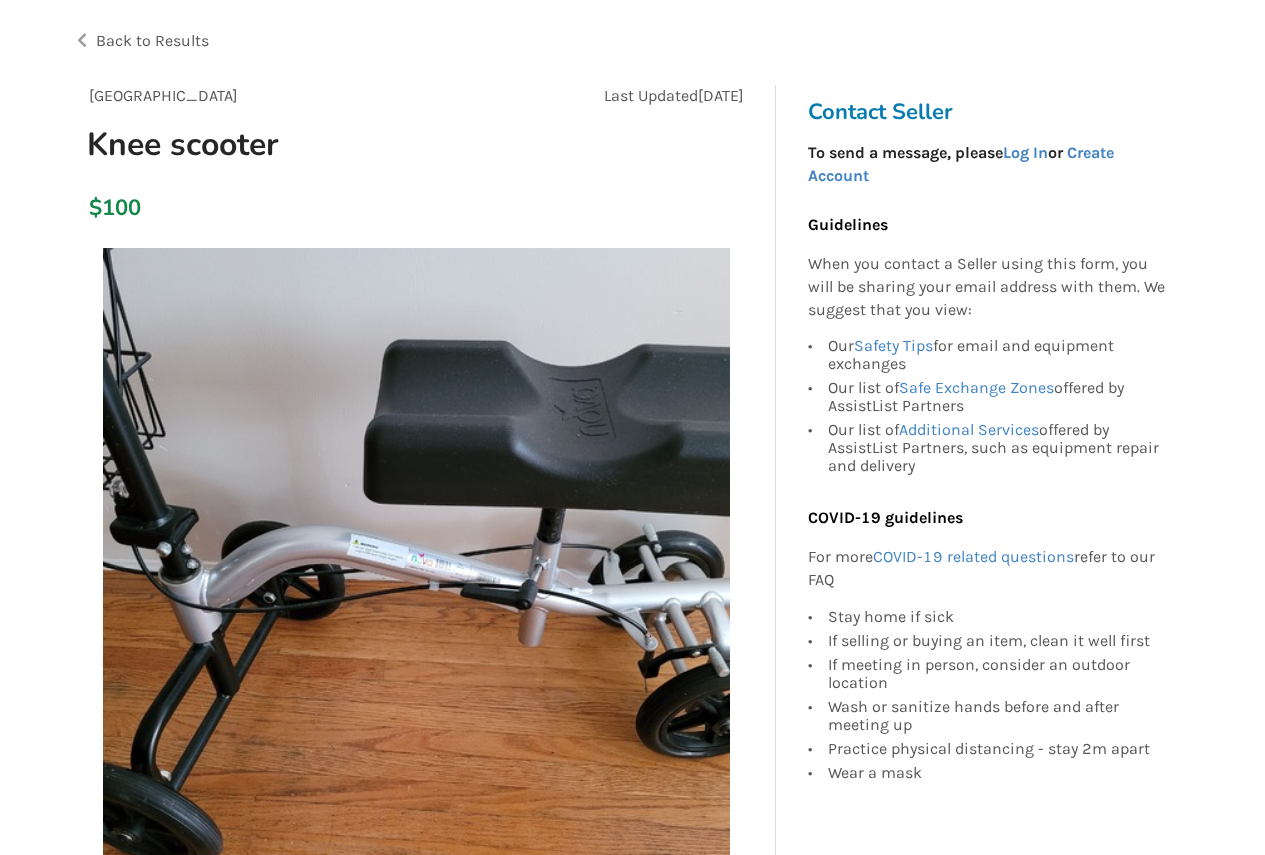 scroll, scrollTop: 300, scrollLeft: 0, axis: vertical 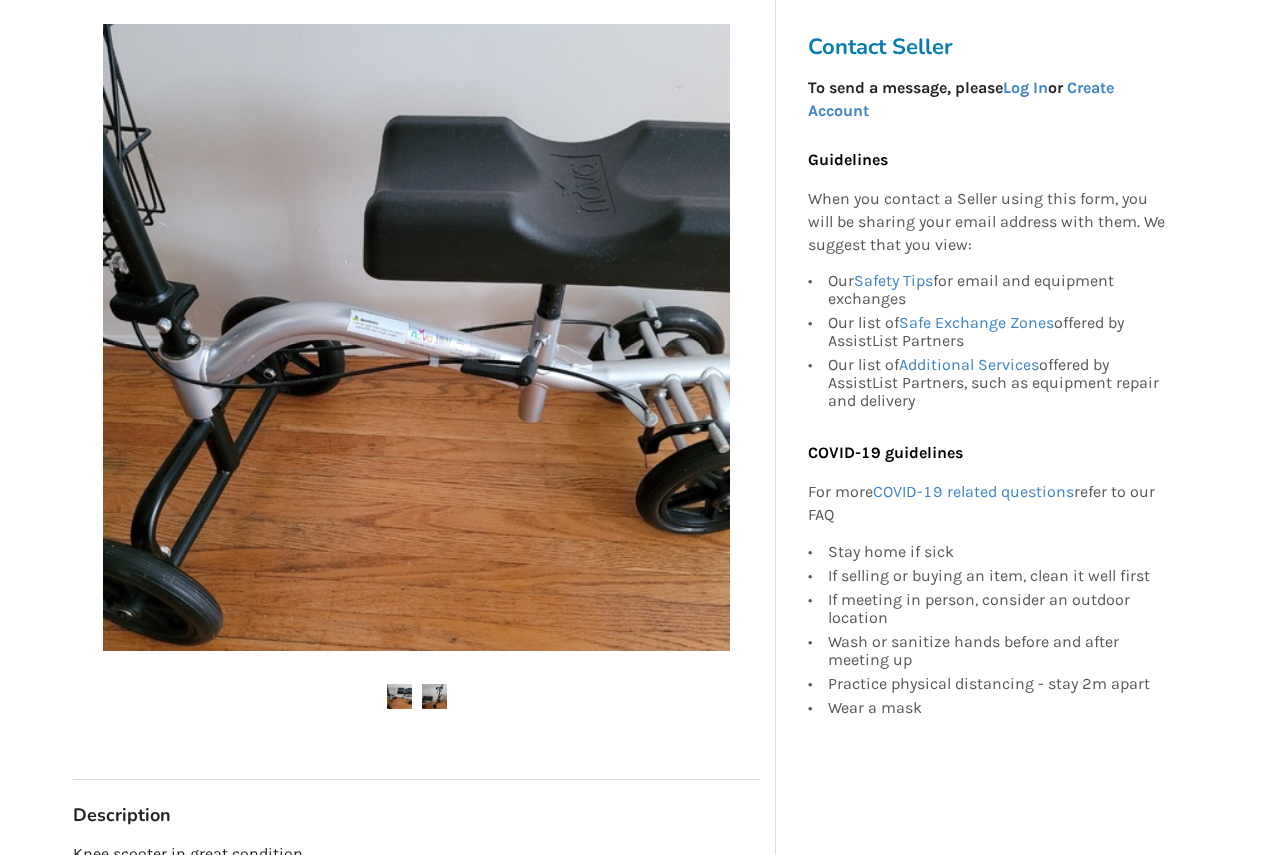 click at bounding box center [434, 696] 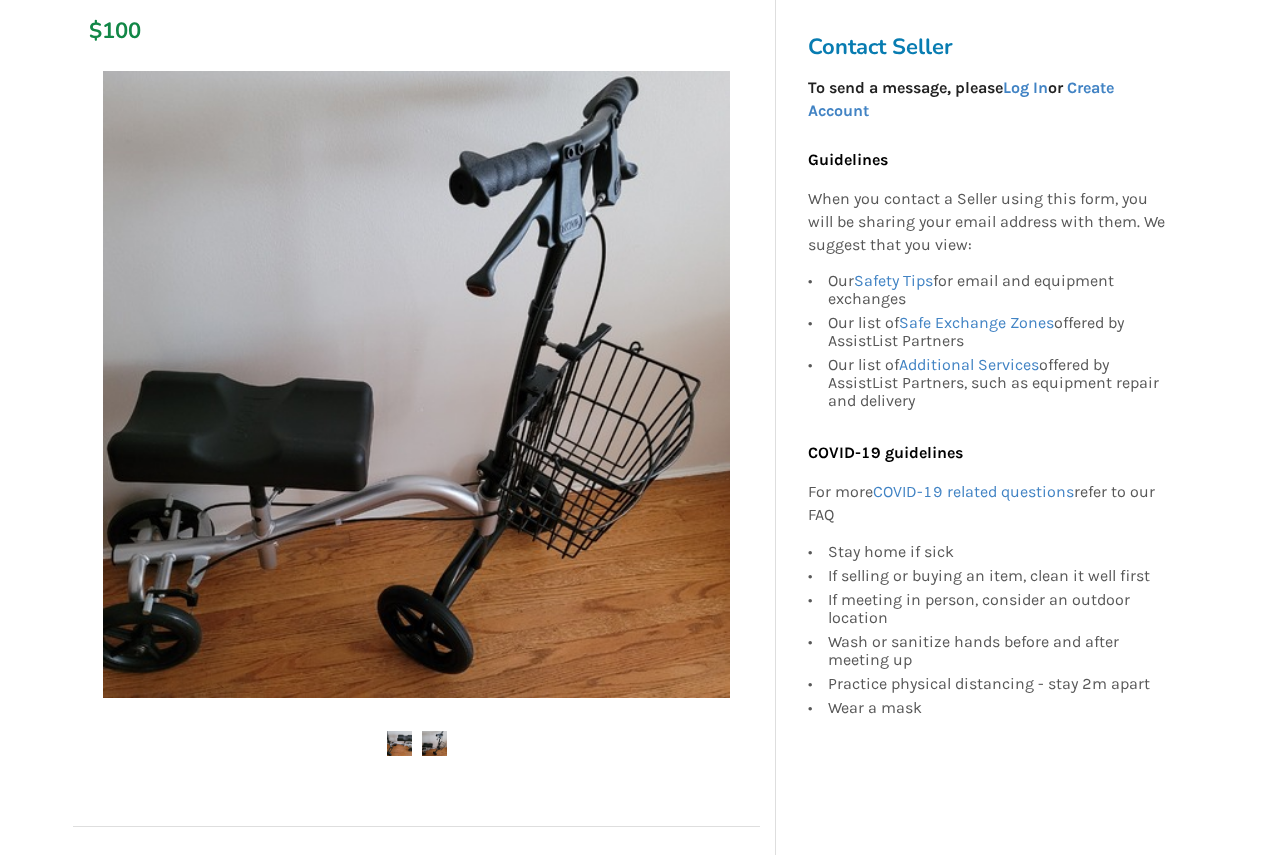 scroll, scrollTop: 300, scrollLeft: 0, axis: vertical 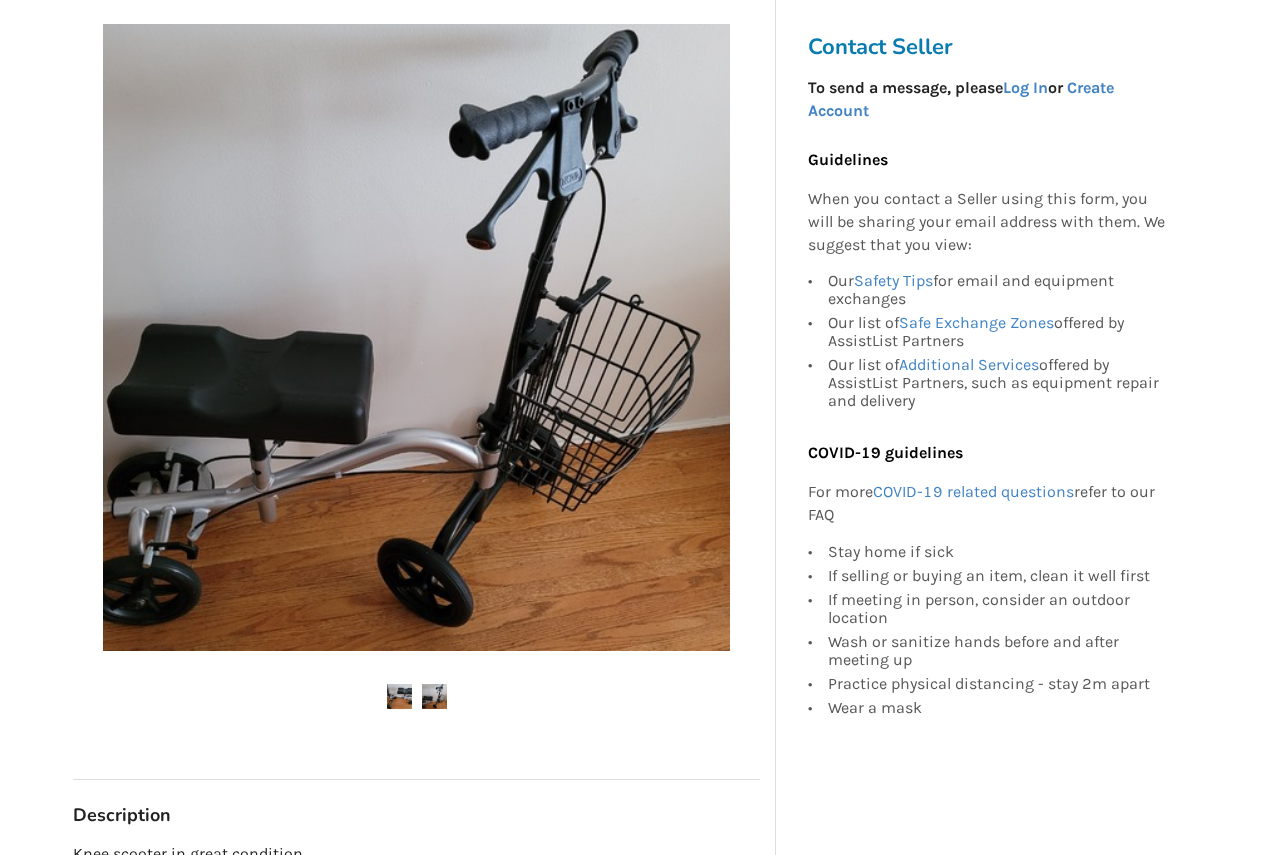 click at bounding box center (399, 696) 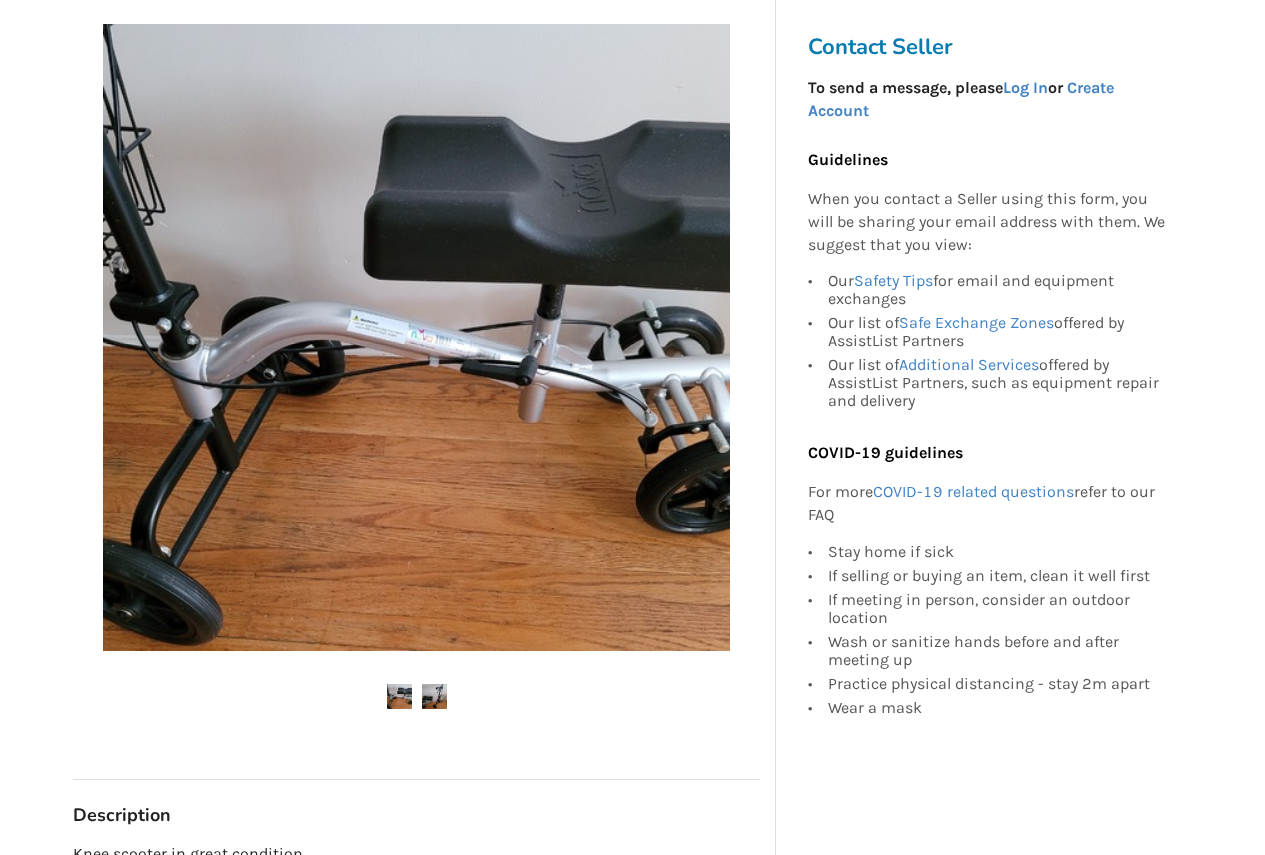 click at bounding box center (434, 696) 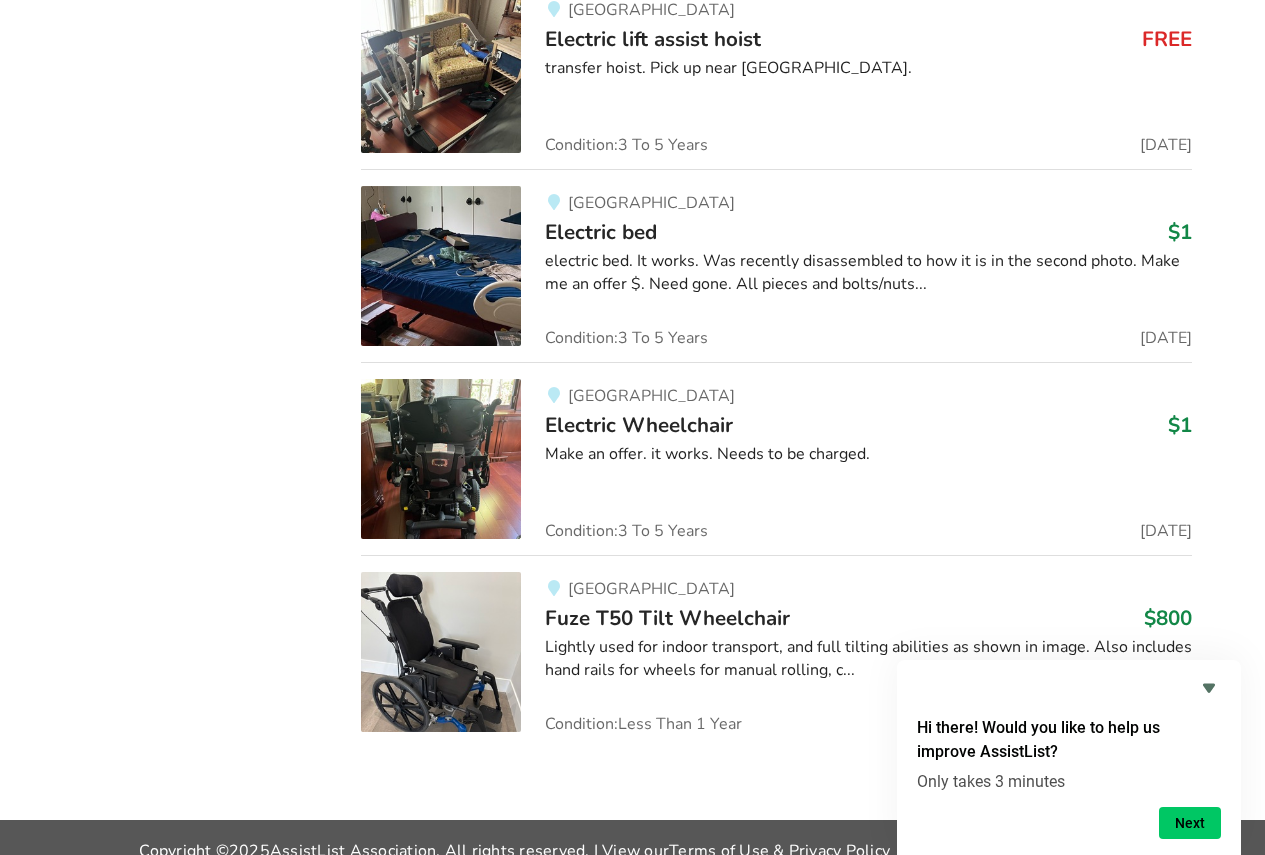 scroll, scrollTop: 44547, scrollLeft: 0, axis: vertical 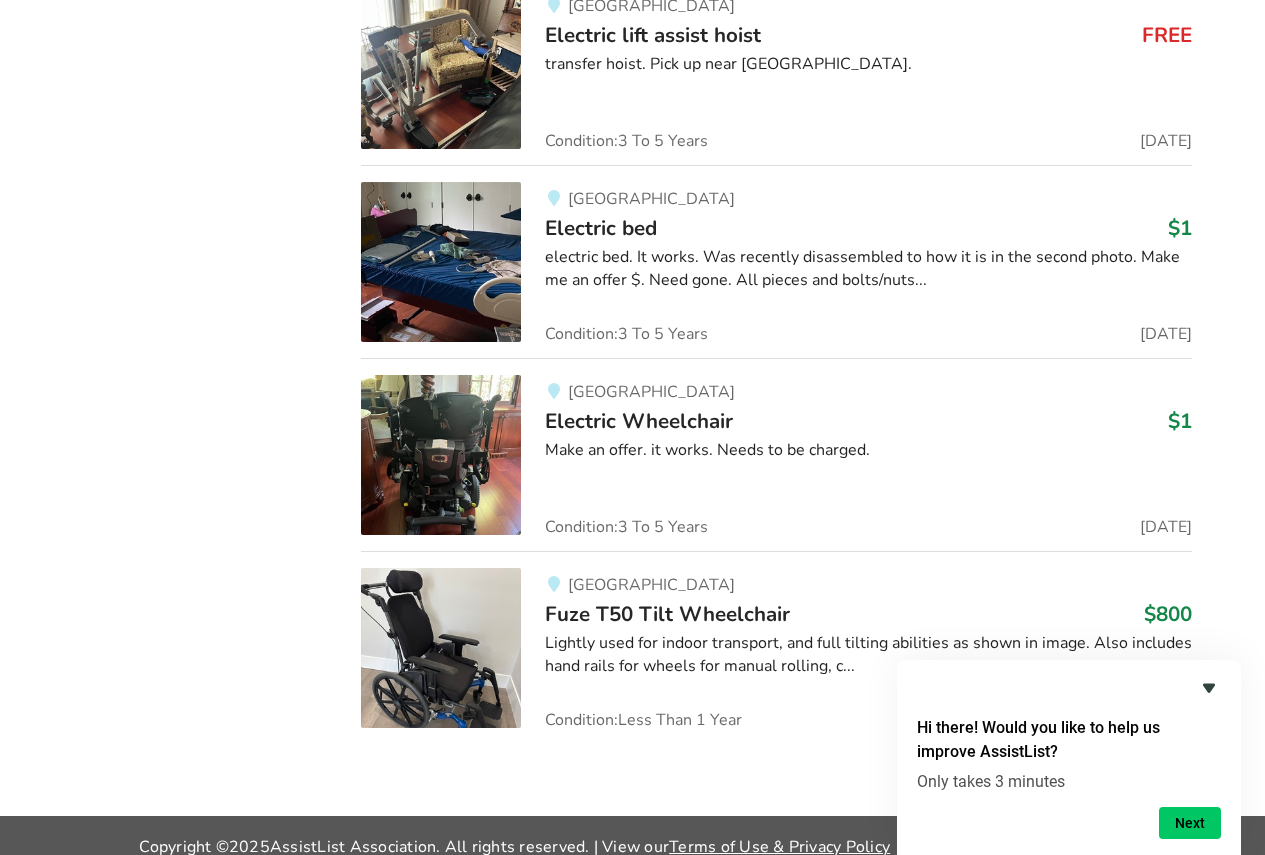 click 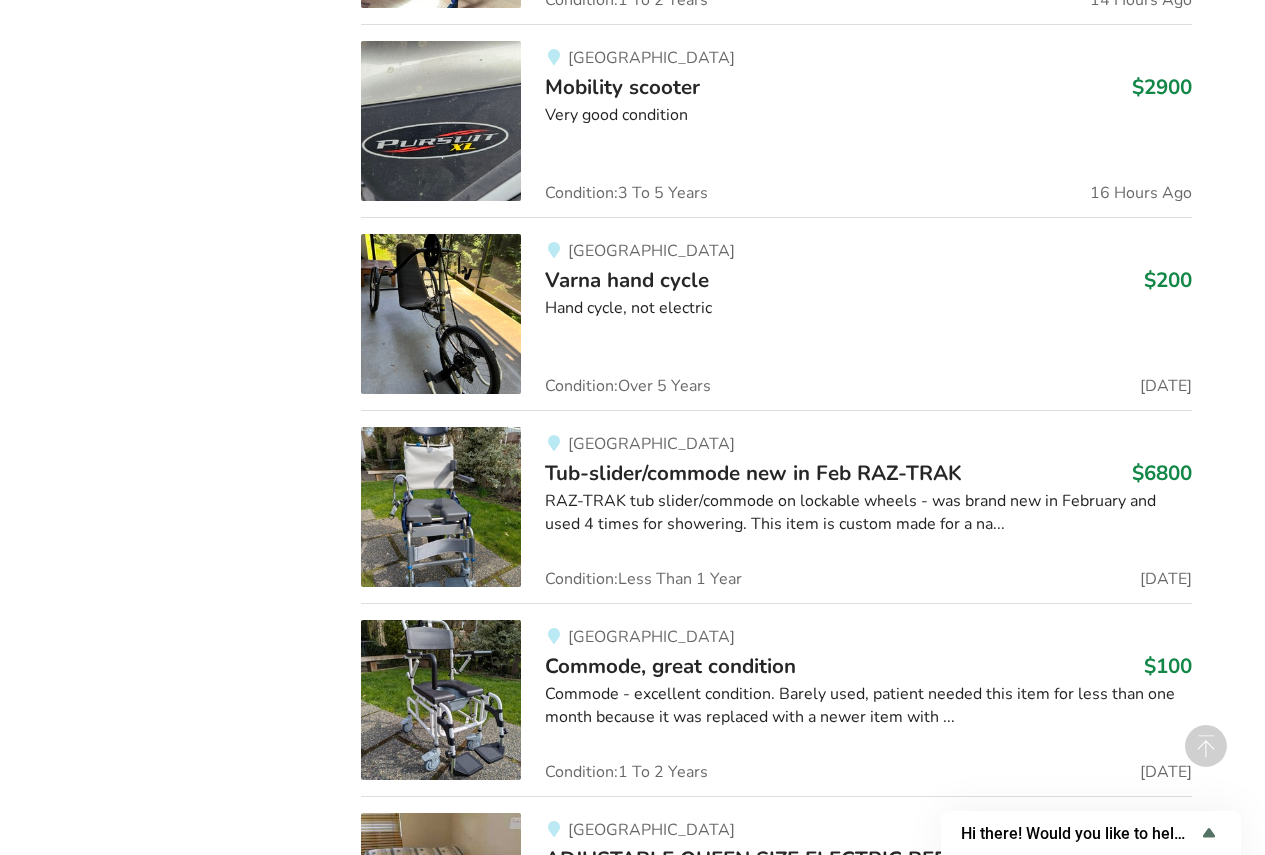 scroll, scrollTop: 0, scrollLeft: 0, axis: both 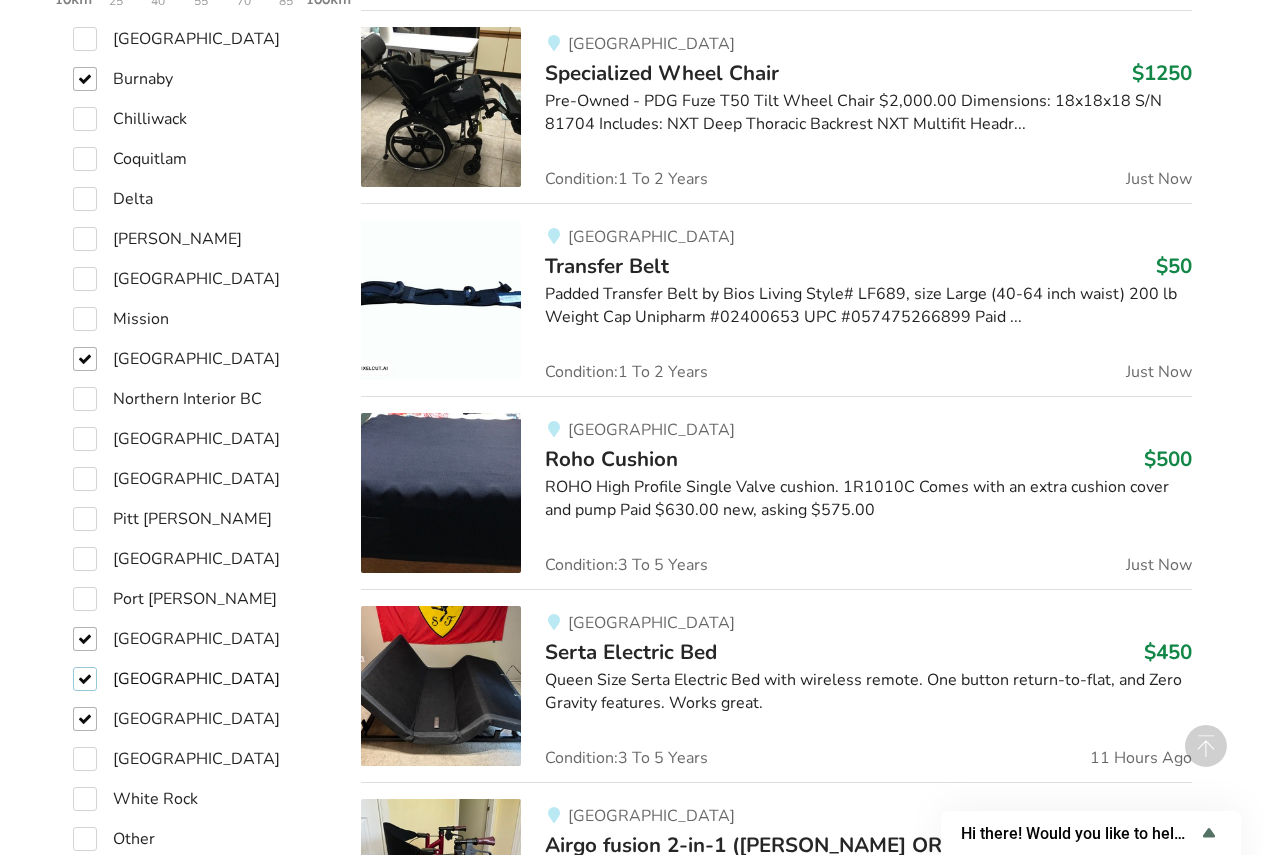 click on "[GEOGRAPHIC_DATA]" at bounding box center [176, 679] 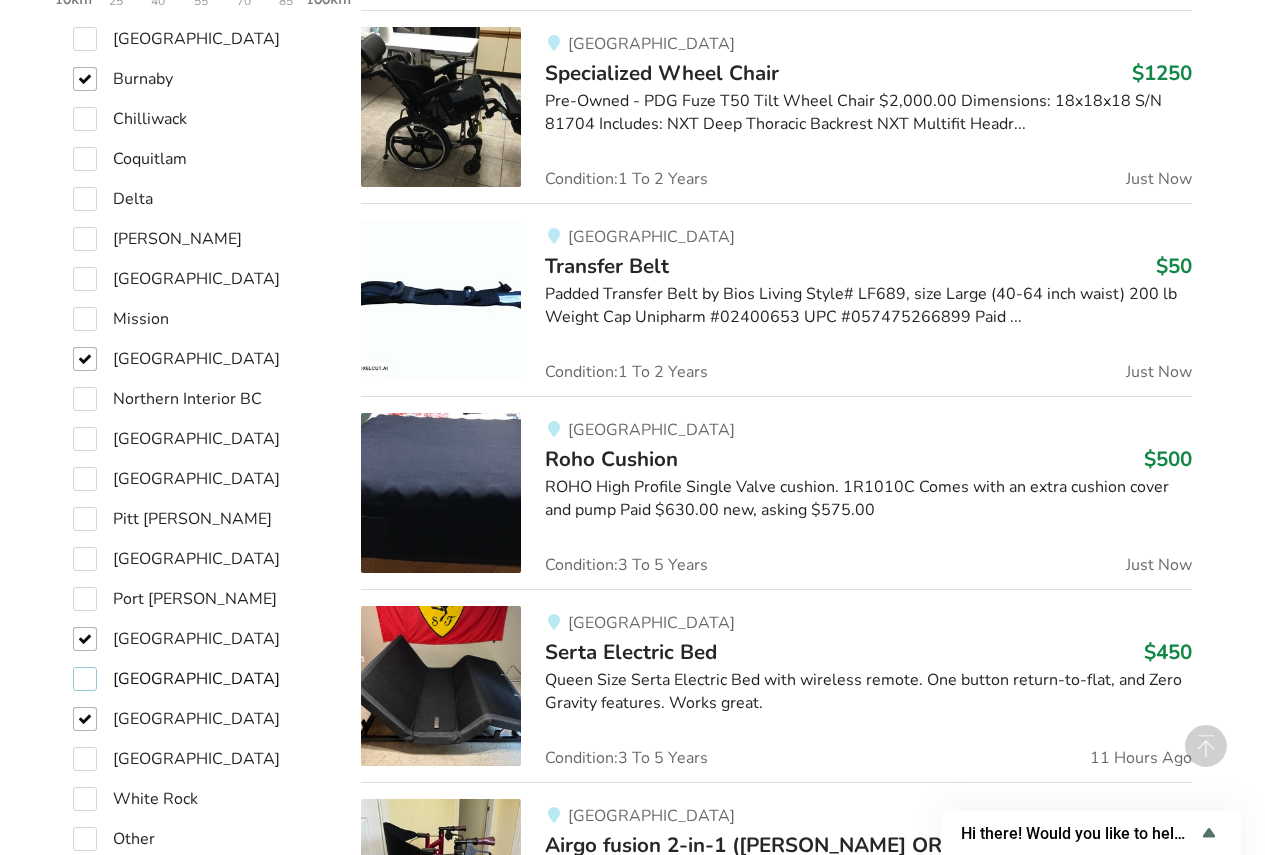 checkbox on "false" 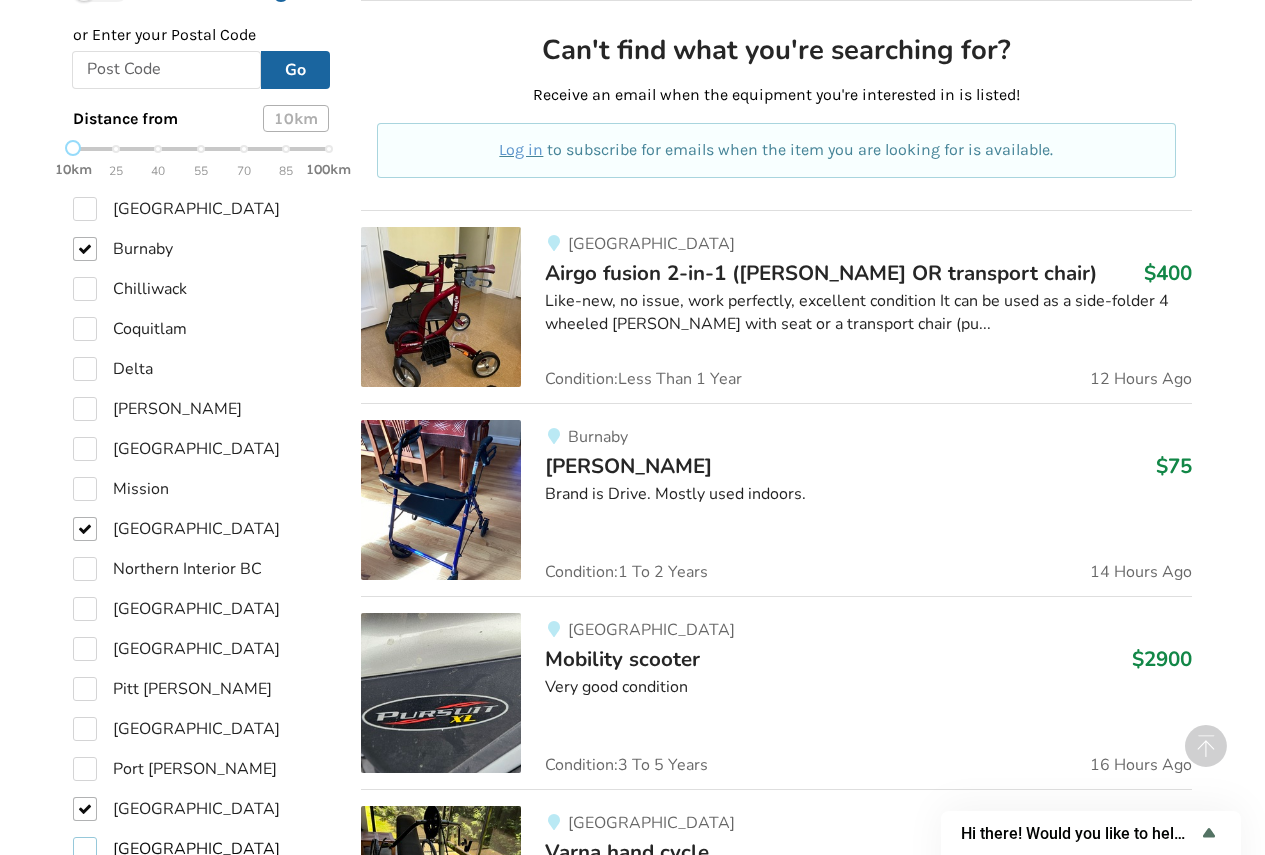 scroll, scrollTop: 1200, scrollLeft: 0, axis: vertical 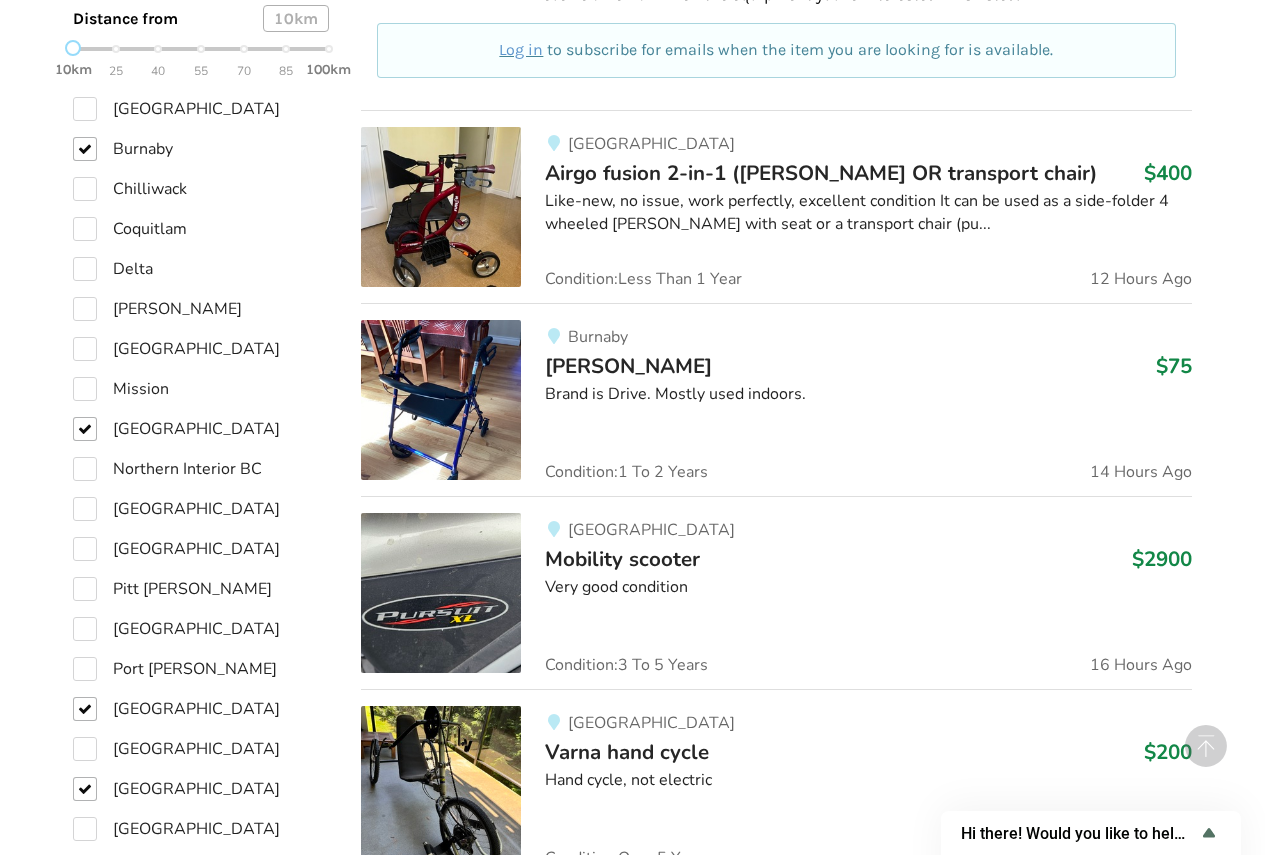 click on "[PERSON_NAME]" at bounding box center [628, 366] 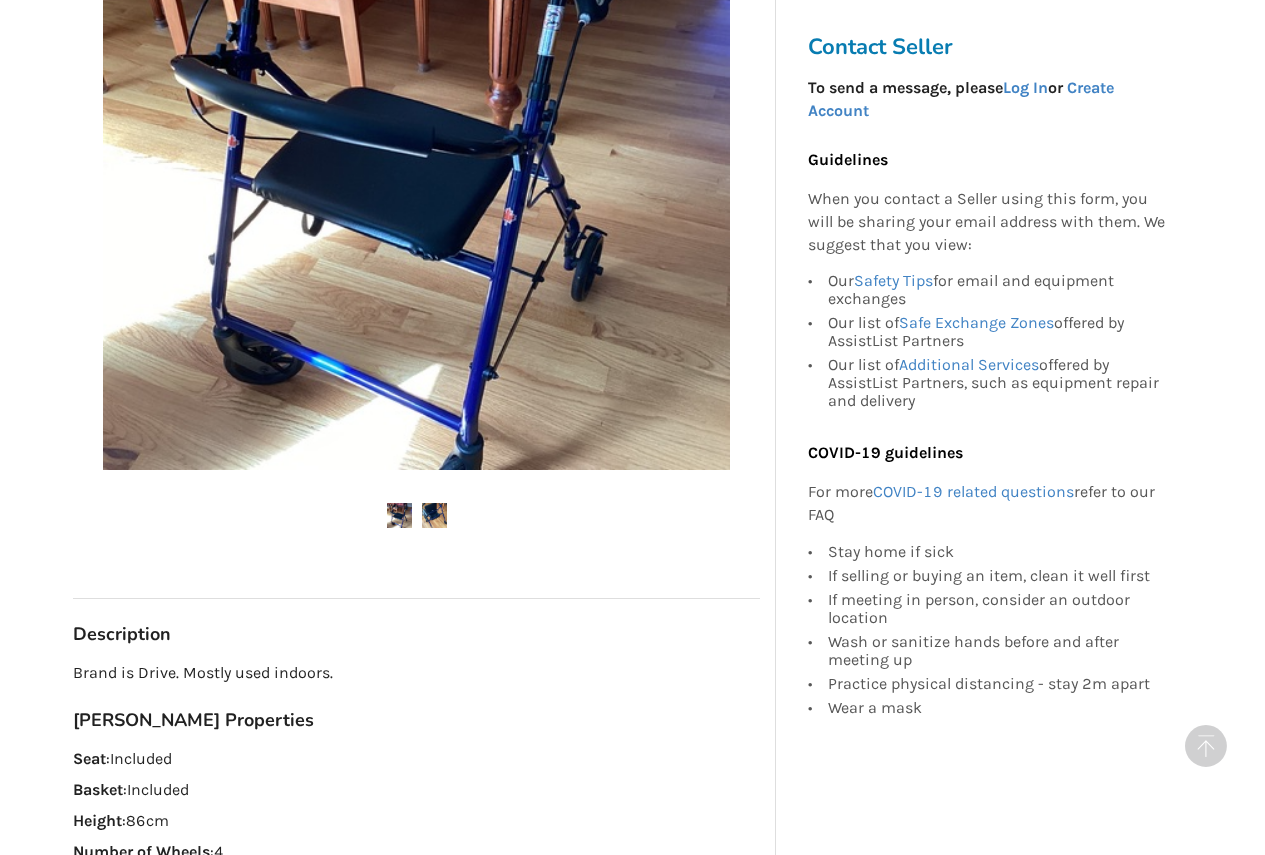 scroll, scrollTop: 700, scrollLeft: 0, axis: vertical 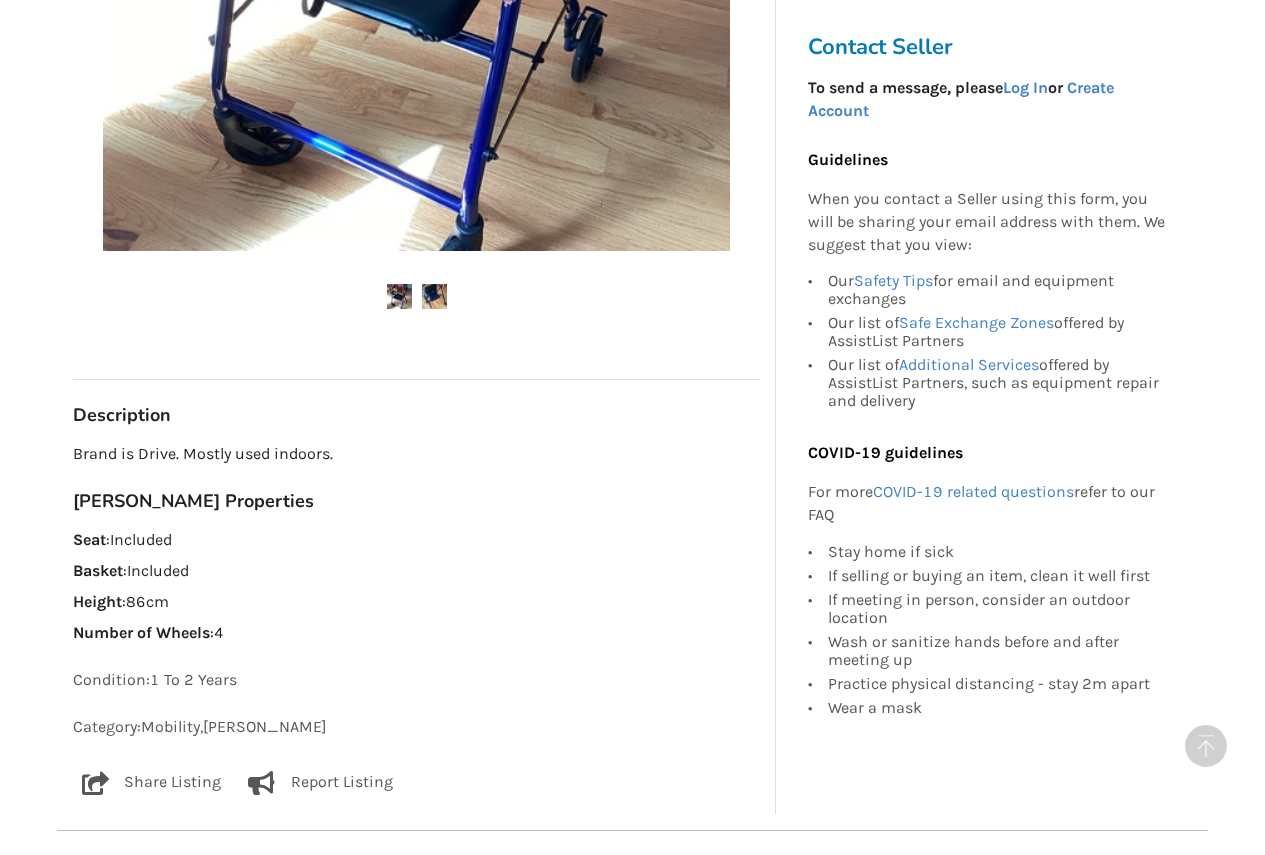 click at bounding box center [434, 296] 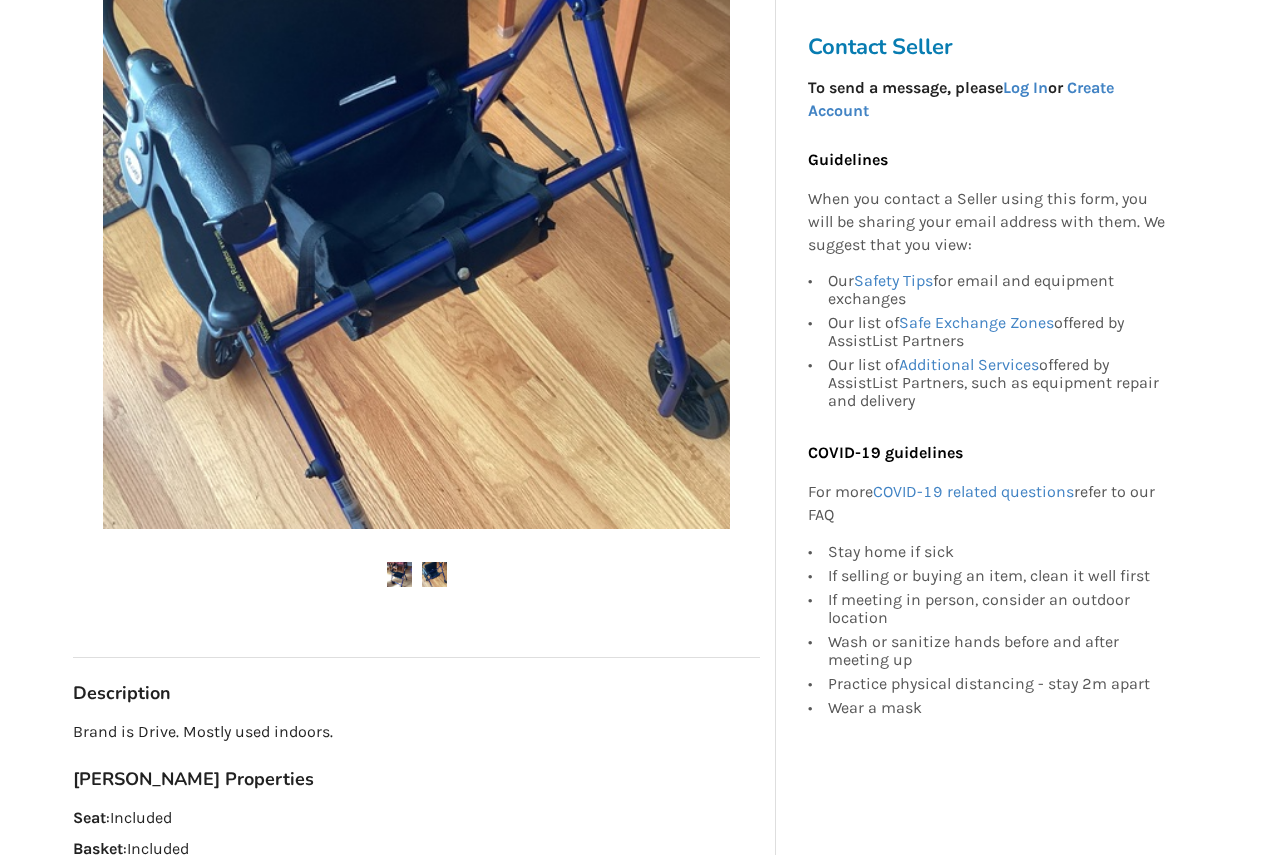 scroll, scrollTop: 500, scrollLeft: 0, axis: vertical 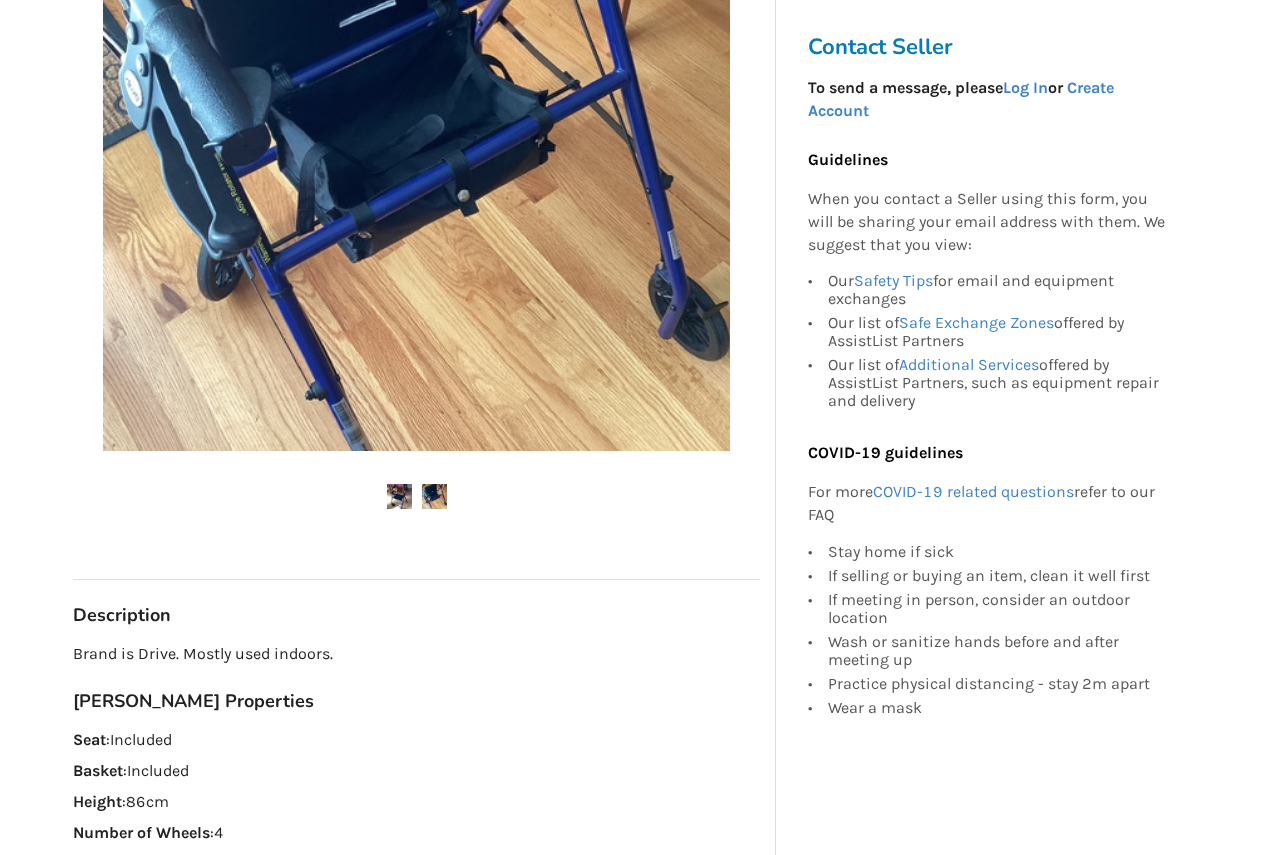 click at bounding box center (399, 496) 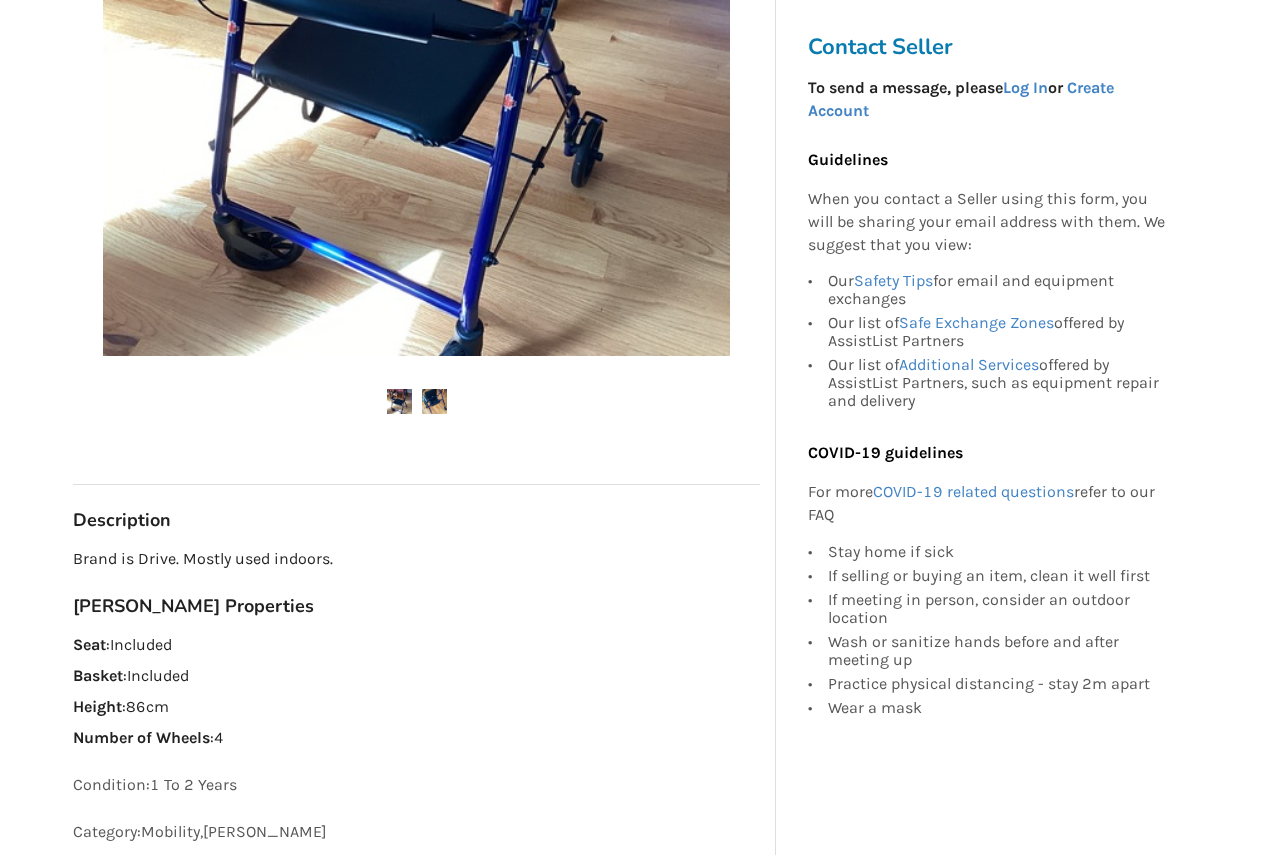 scroll, scrollTop: 400, scrollLeft: 0, axis: vertical 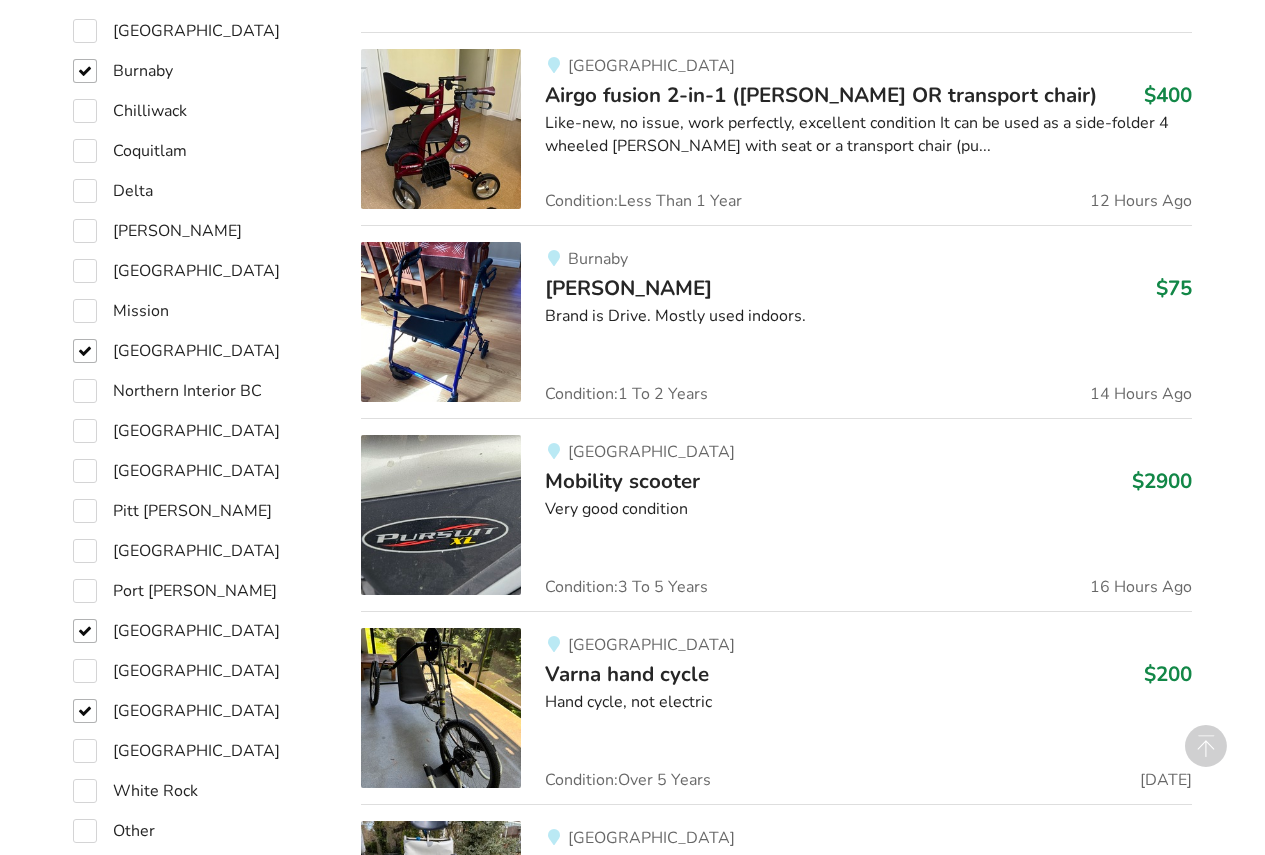 click on "[PERSON_NAME]" at bounding box center [628, 288] 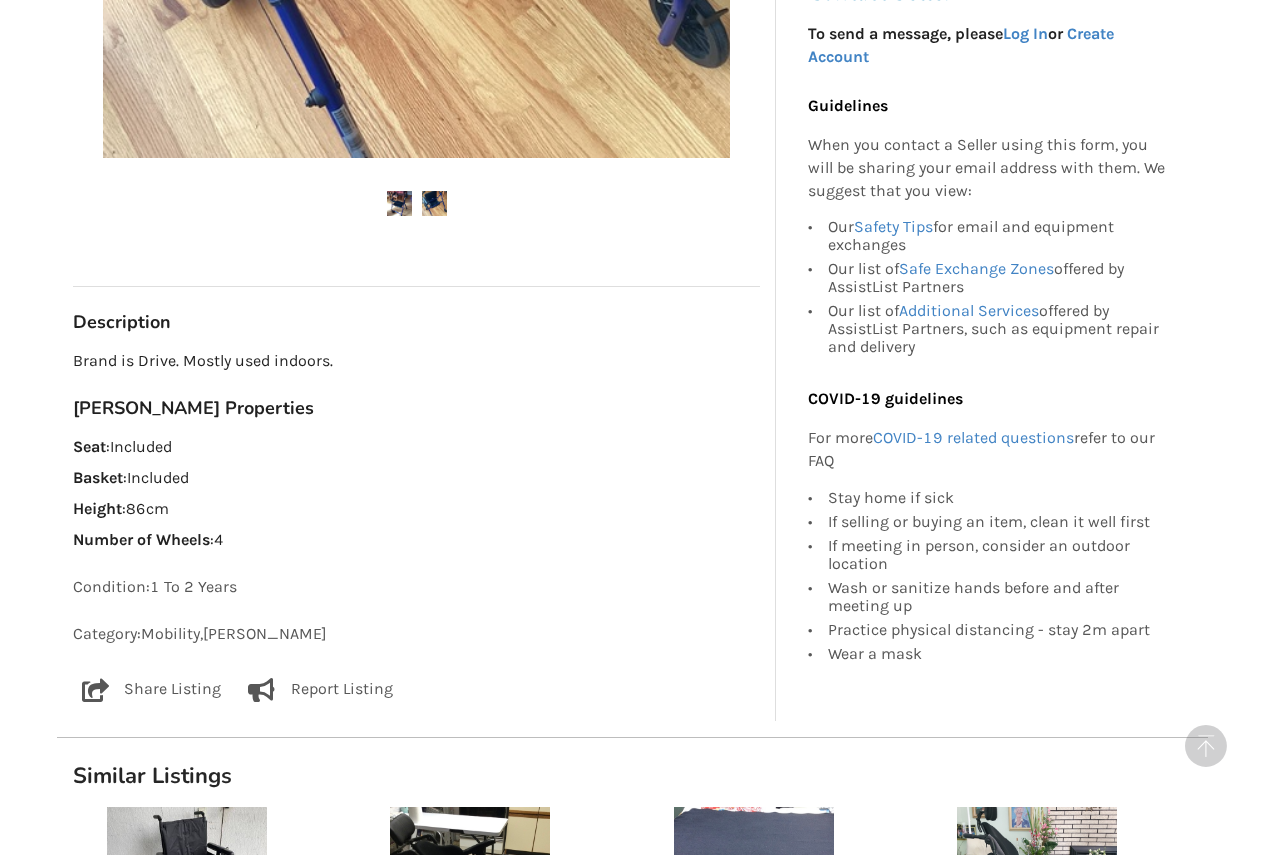 scroll, scrollTop: 700, scrollLeft: 0, axis: vertical 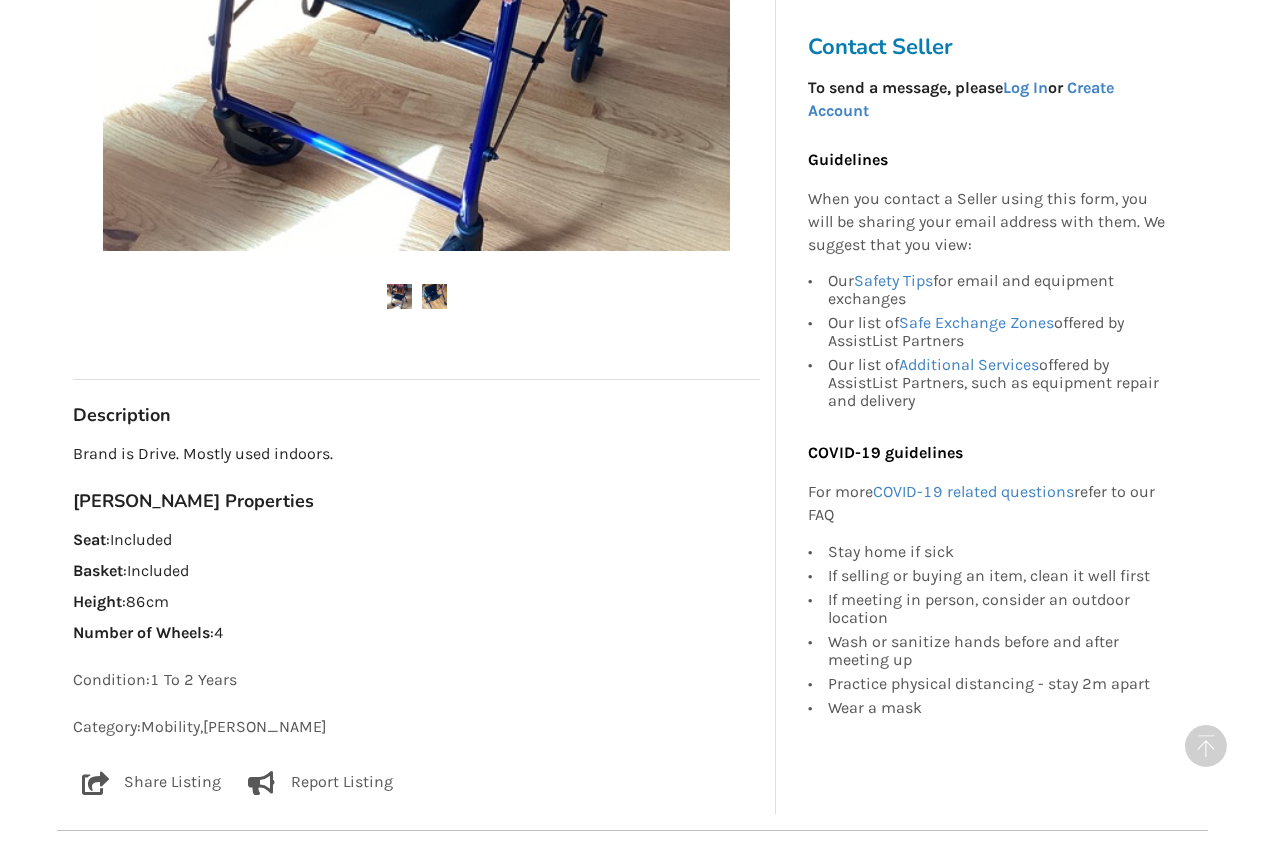 click at bounding box center (434, 296) 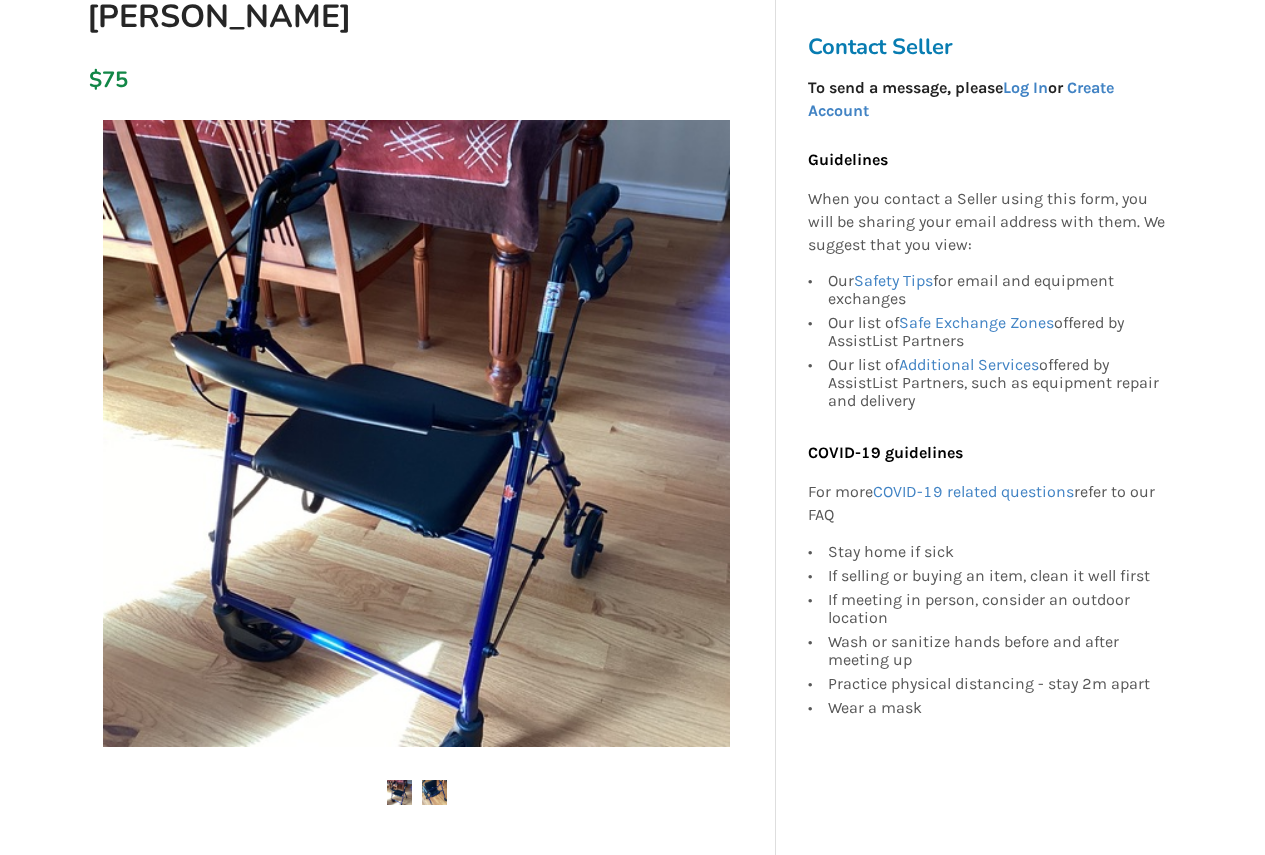 scroll, scrollTop: 300, scrollLeft: 0, axis: vertical 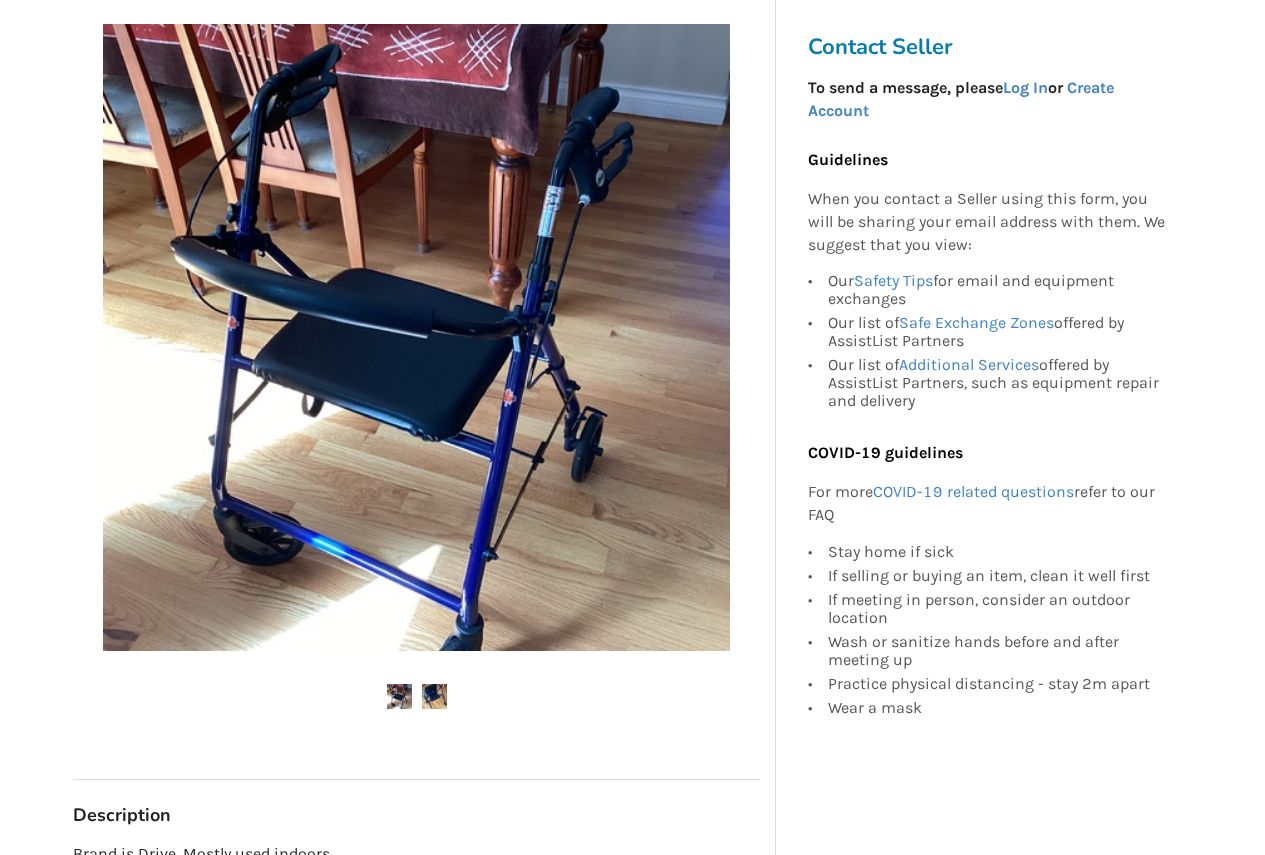 click at bounding box center [399, 696] 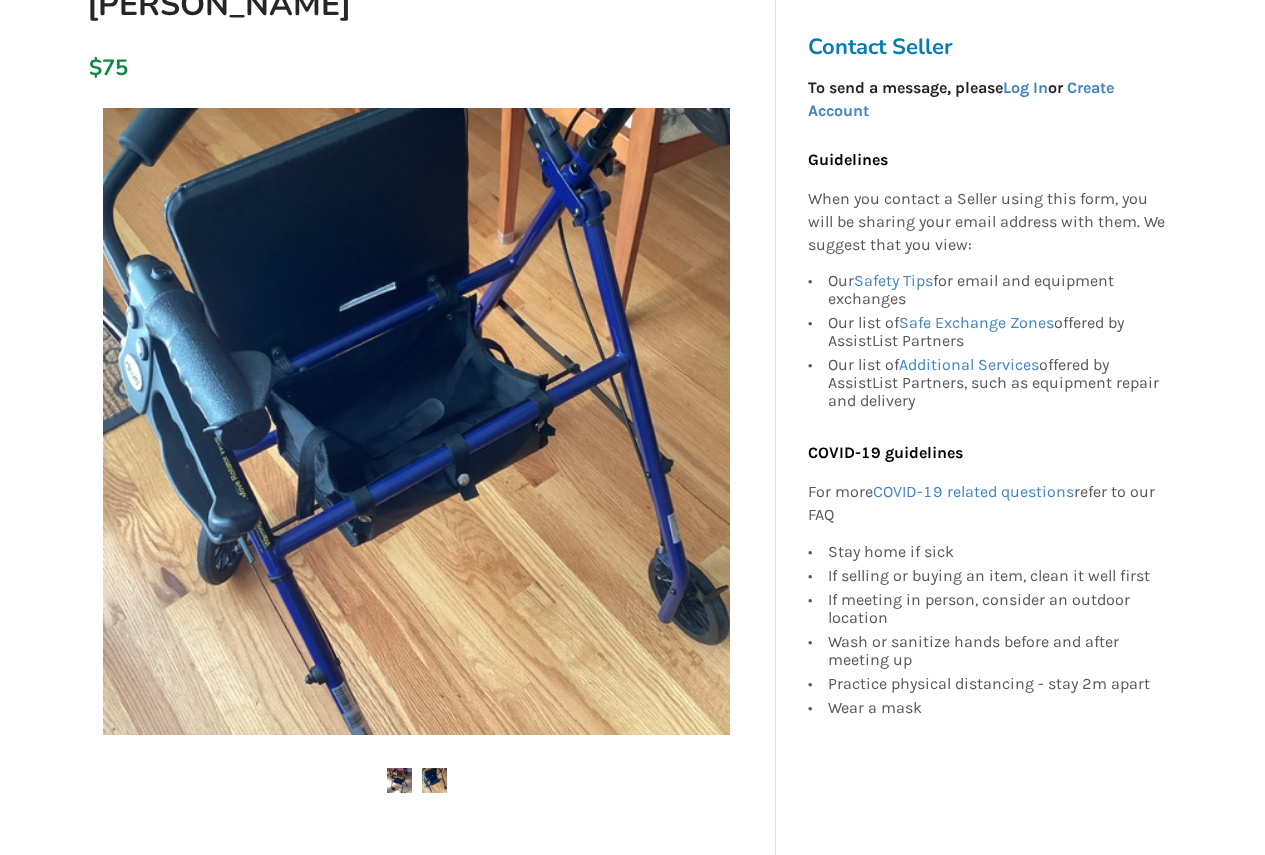 scroll, scrollTop: 100, scrollLeft: 0, axis: vertical 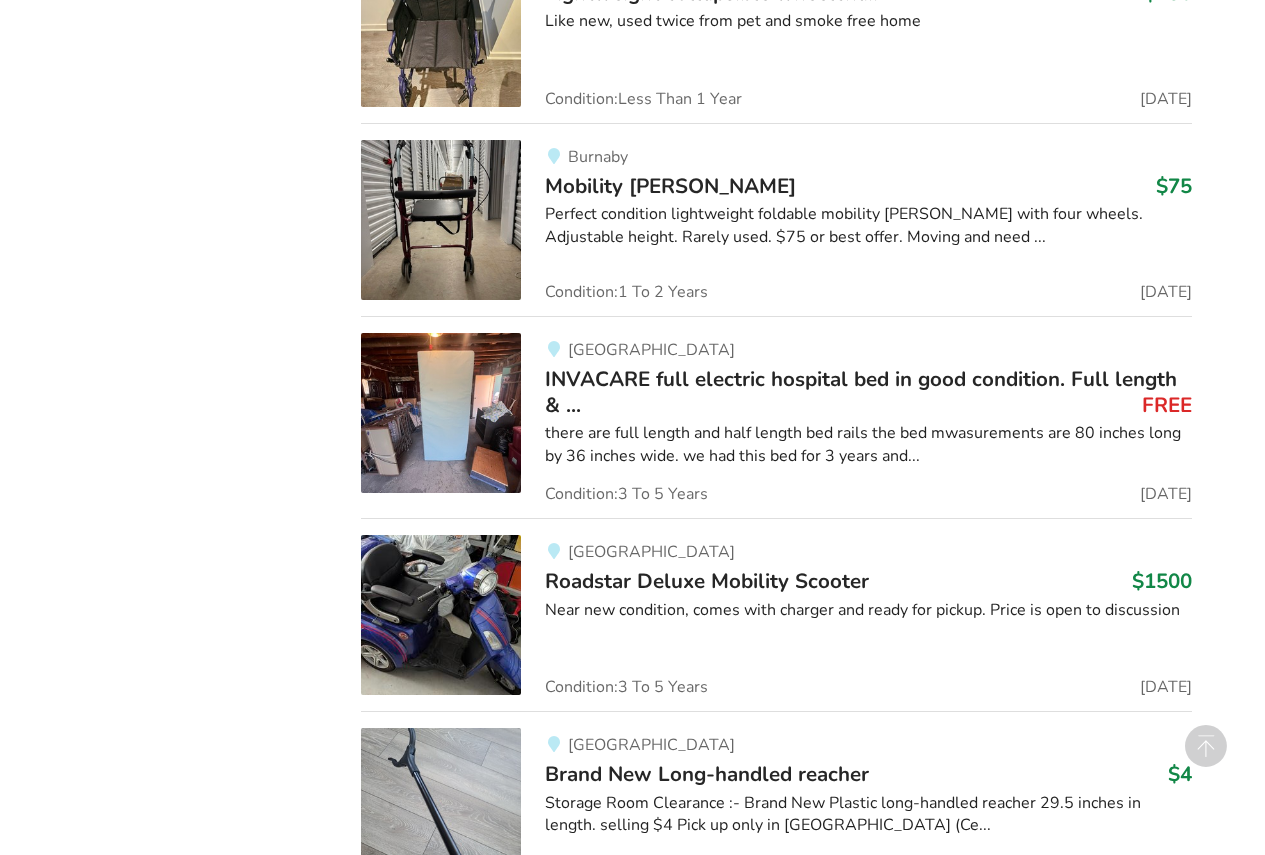 click on "Perfect condition lightweight foldable mobility walker with four wheels. Adjustable height. Rarely used. $75 or best offer. Moving and need ..." at bounding box center [868, 226] 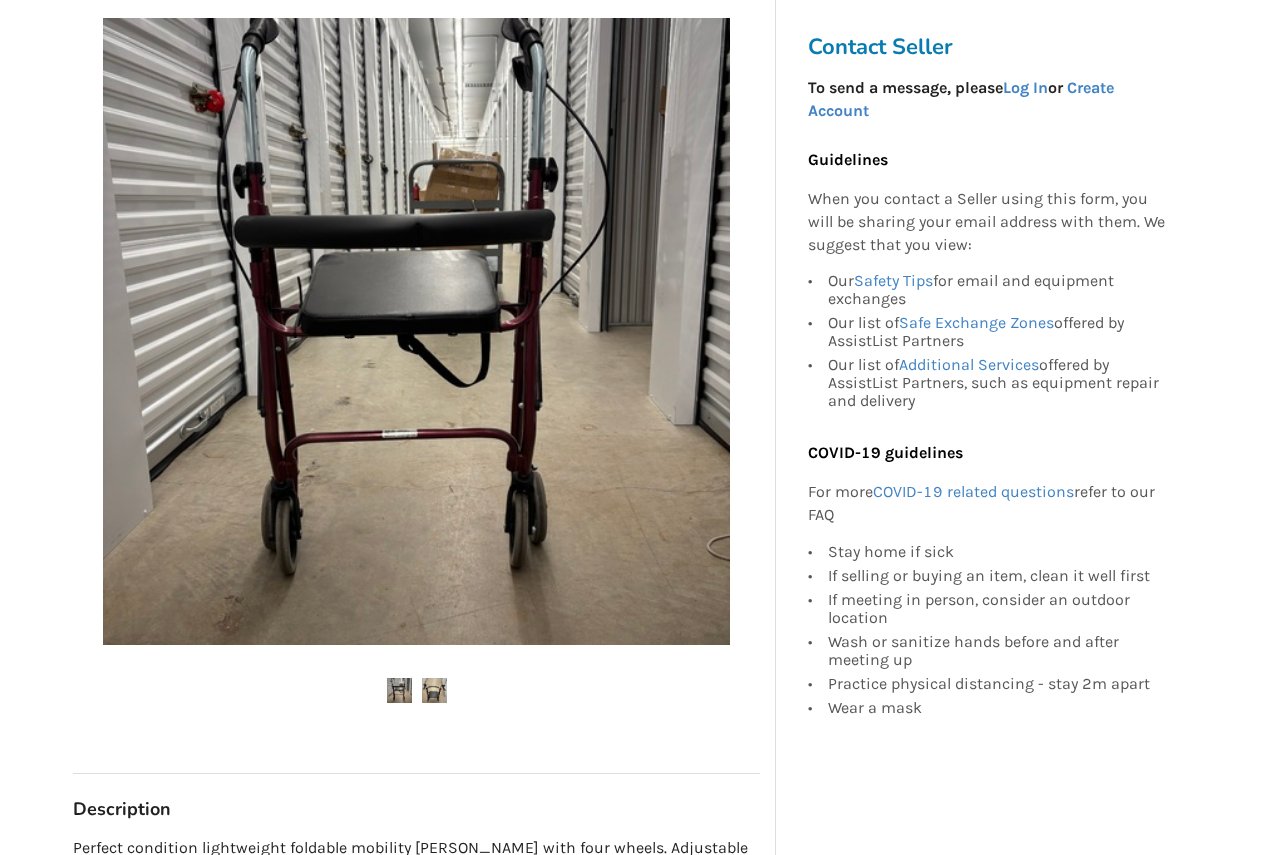 scroll, scrollTop: 500, scrollLeft: 0, axis: vertical 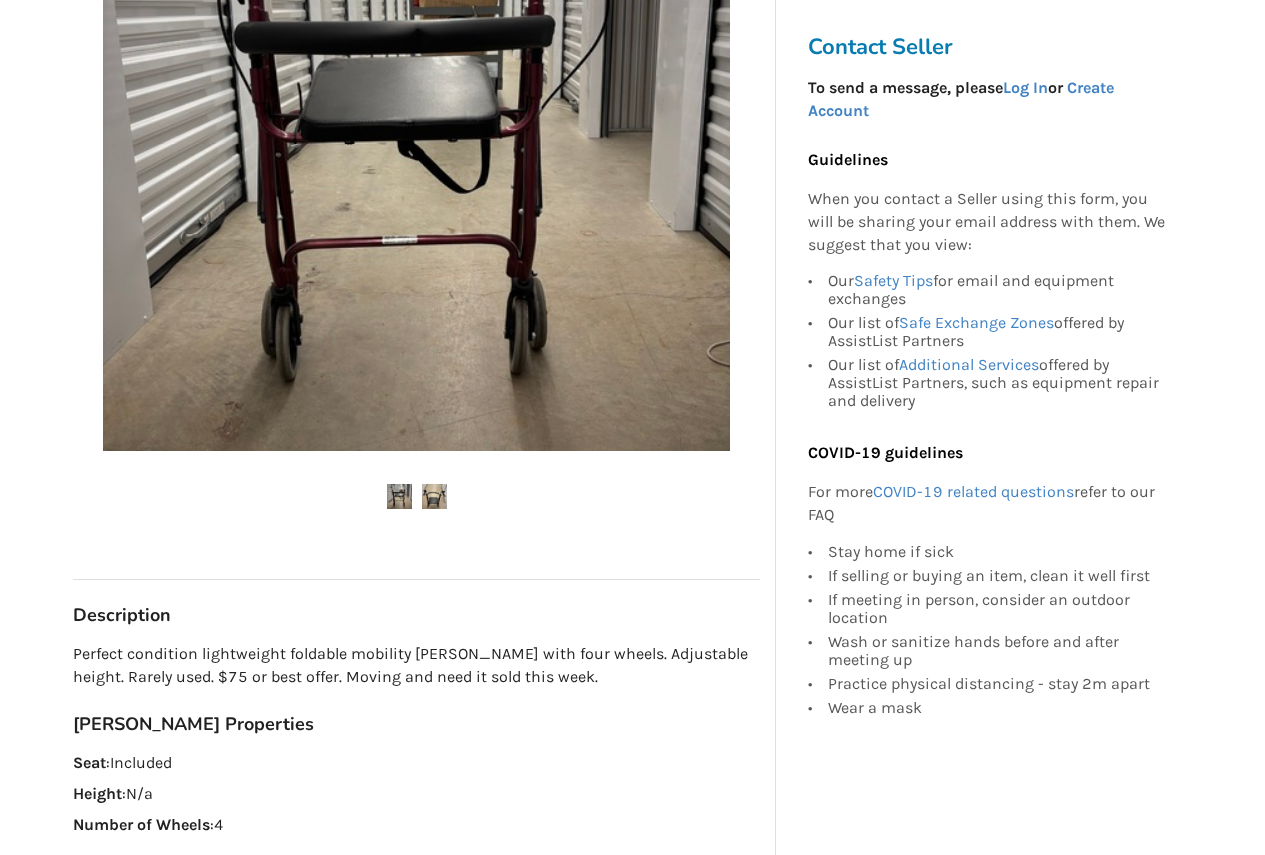 click at bounding box center [416, 497] 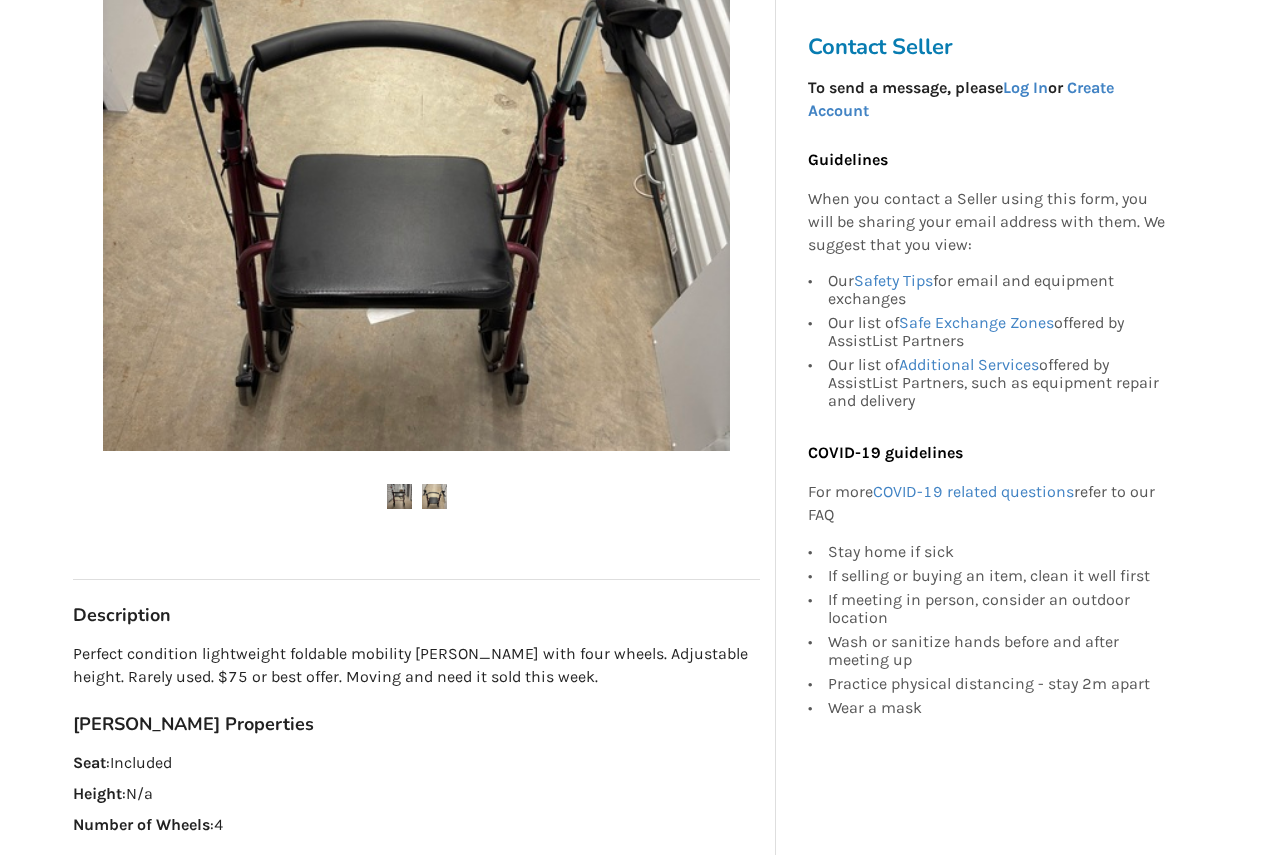 click at bounding box center [434, 496] 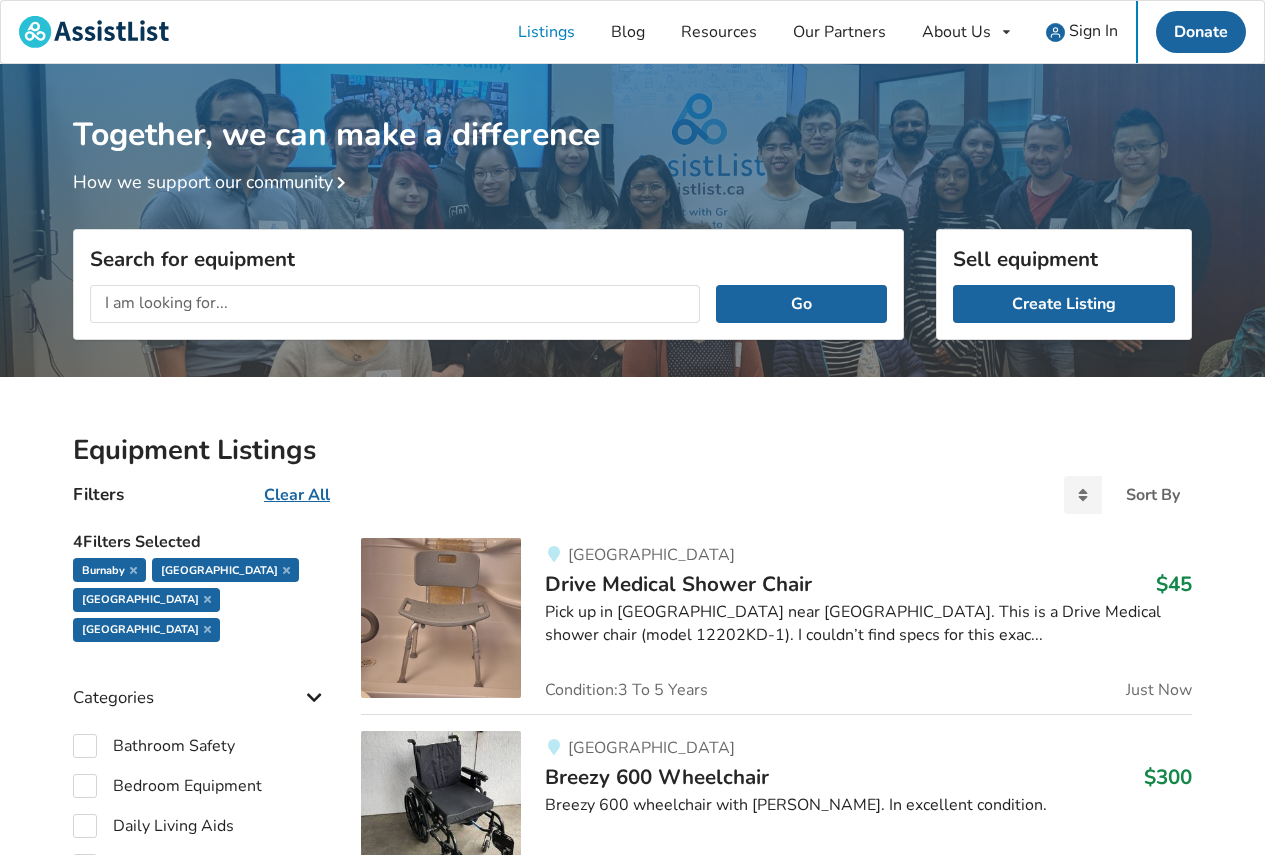 scroll, scrollTop: 200, scrollLeft: 0, axis: vertical 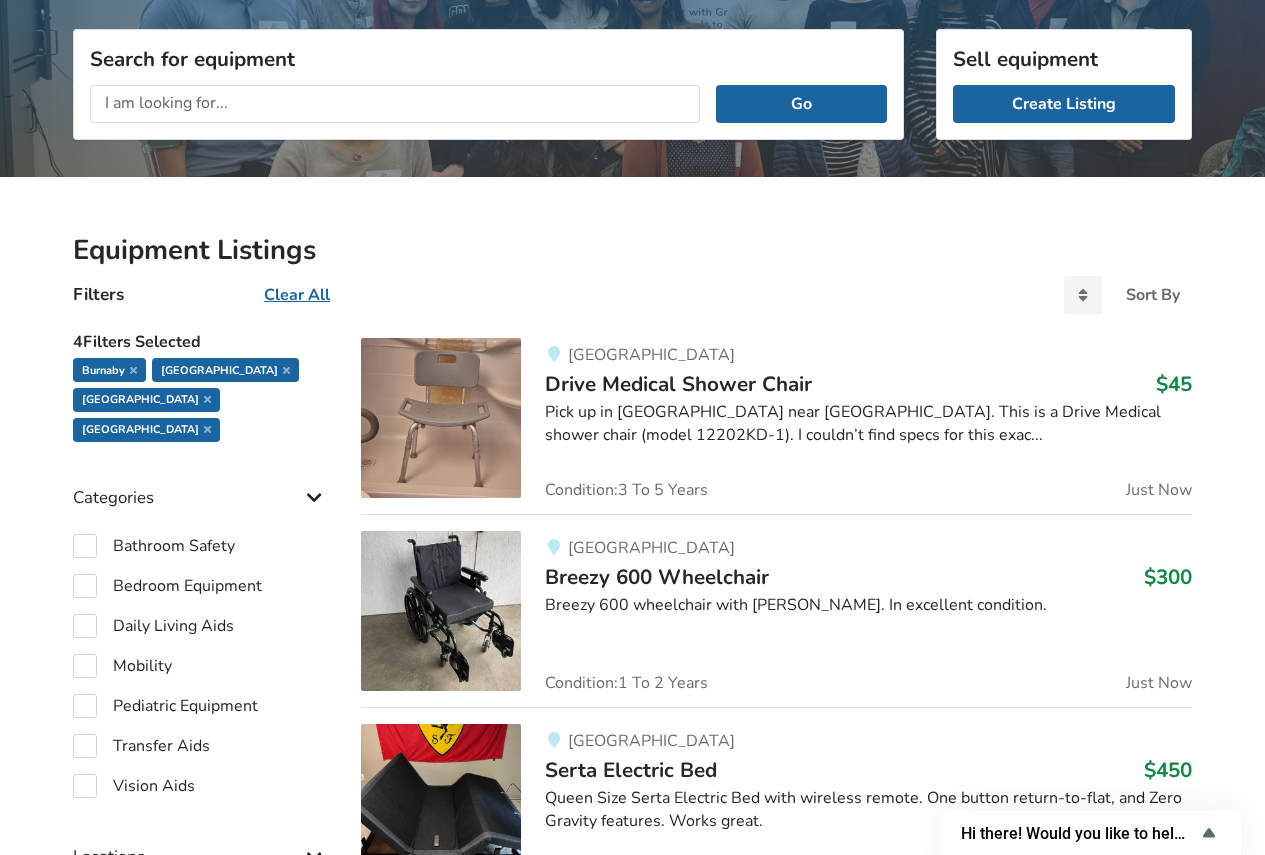 click on "Pick up in Mount Pleasant near Main & 12th Ave.
This is a Drive Medical shower chair (model 12202KD-1). I couldn’t find specs for this exac..." at bounding box center (868, 424) 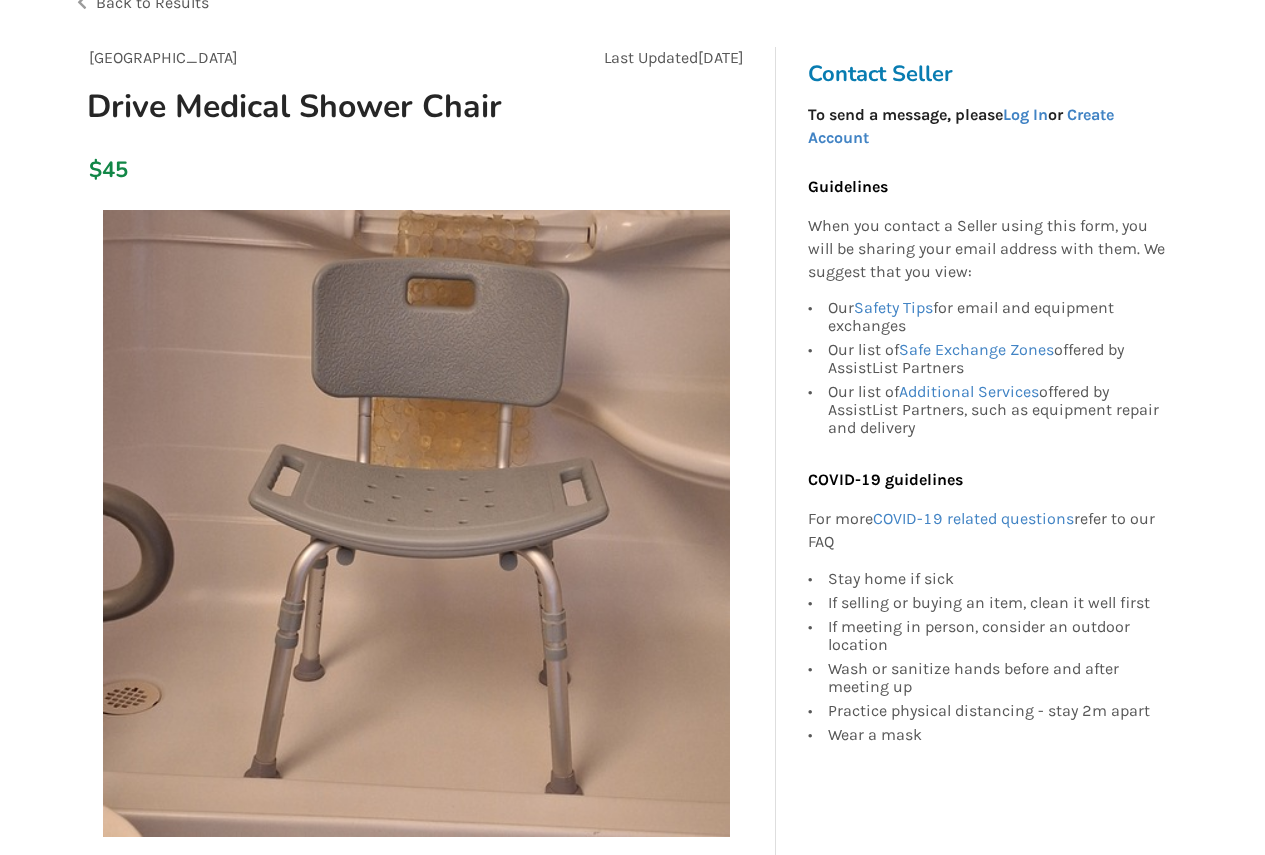 scroll, scrollTop: 300, scrollLeft: 0, axis: vertical 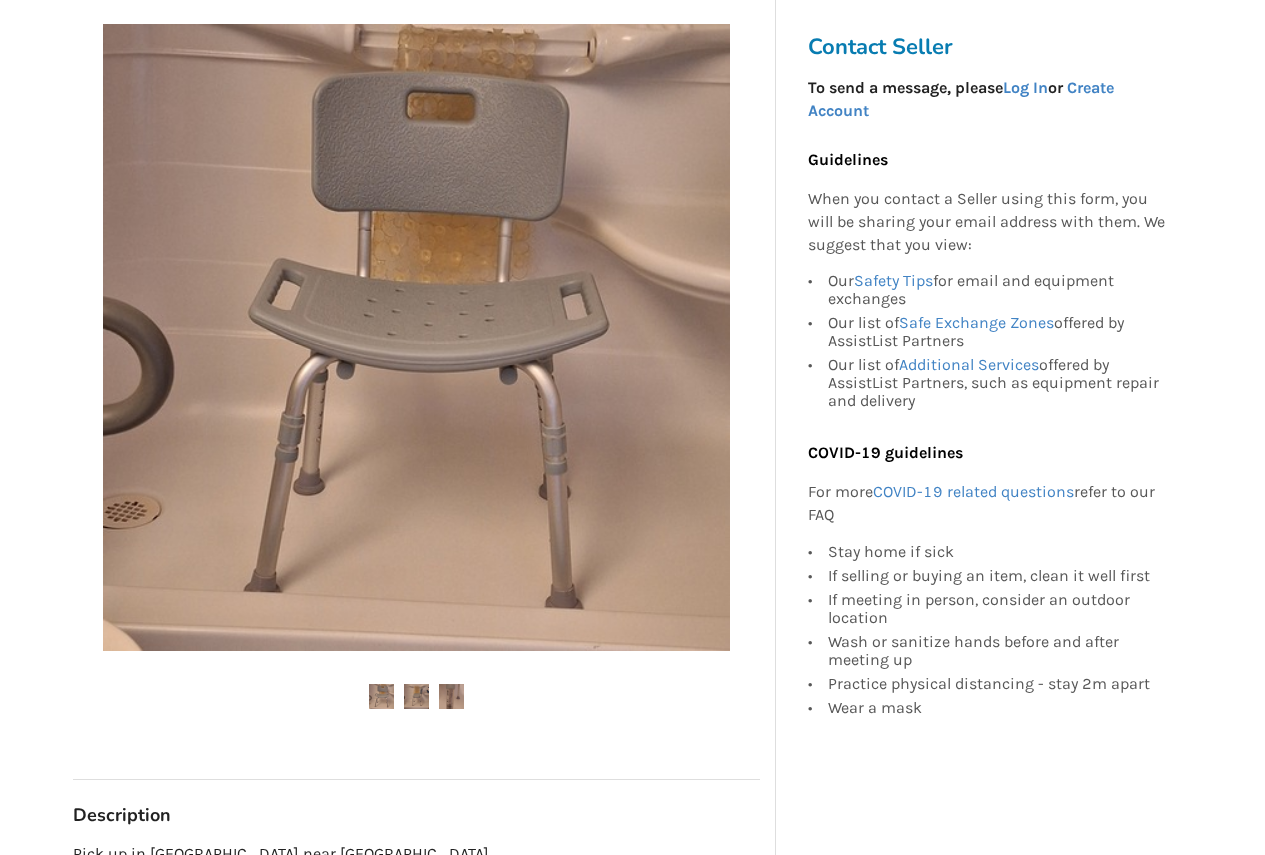 click at bounding box center [416, 696] 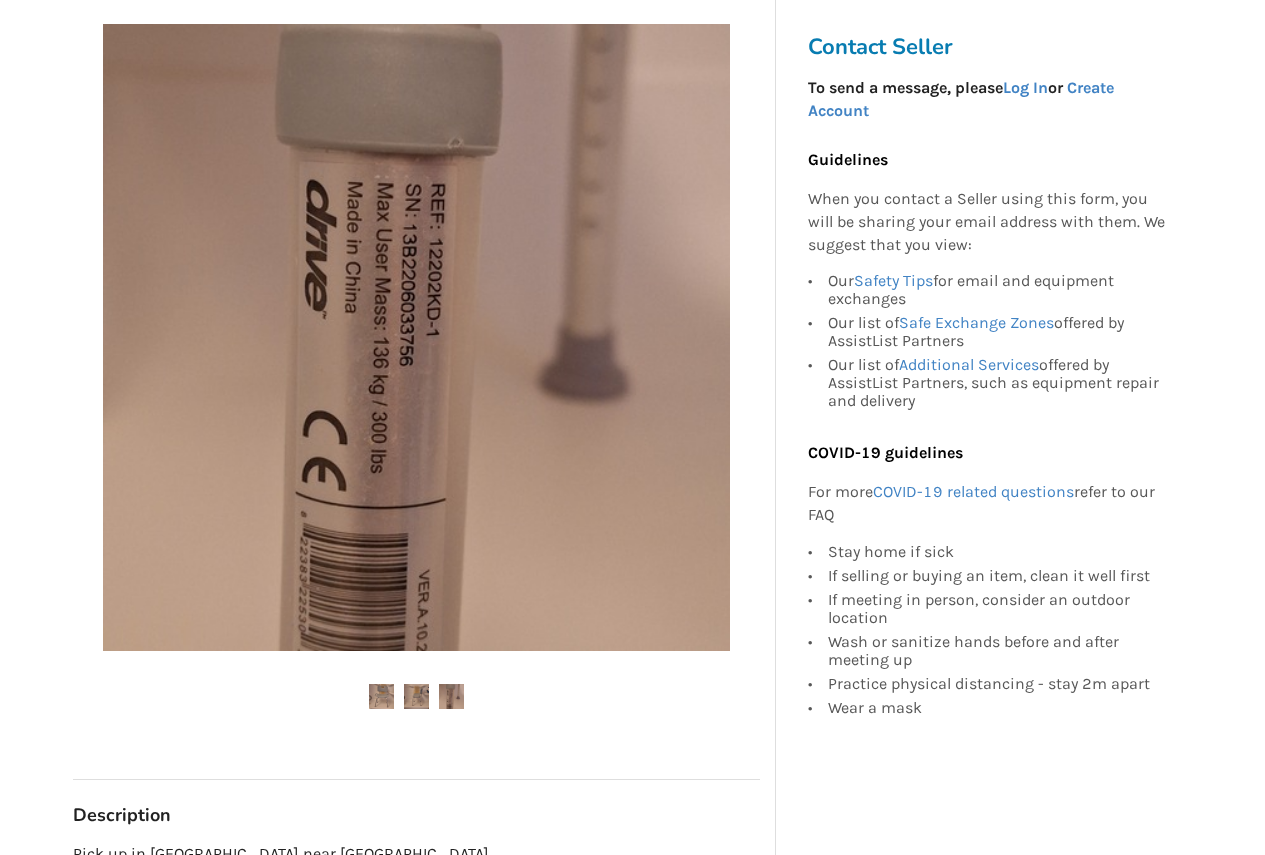 click at bounding box center [451, 696] 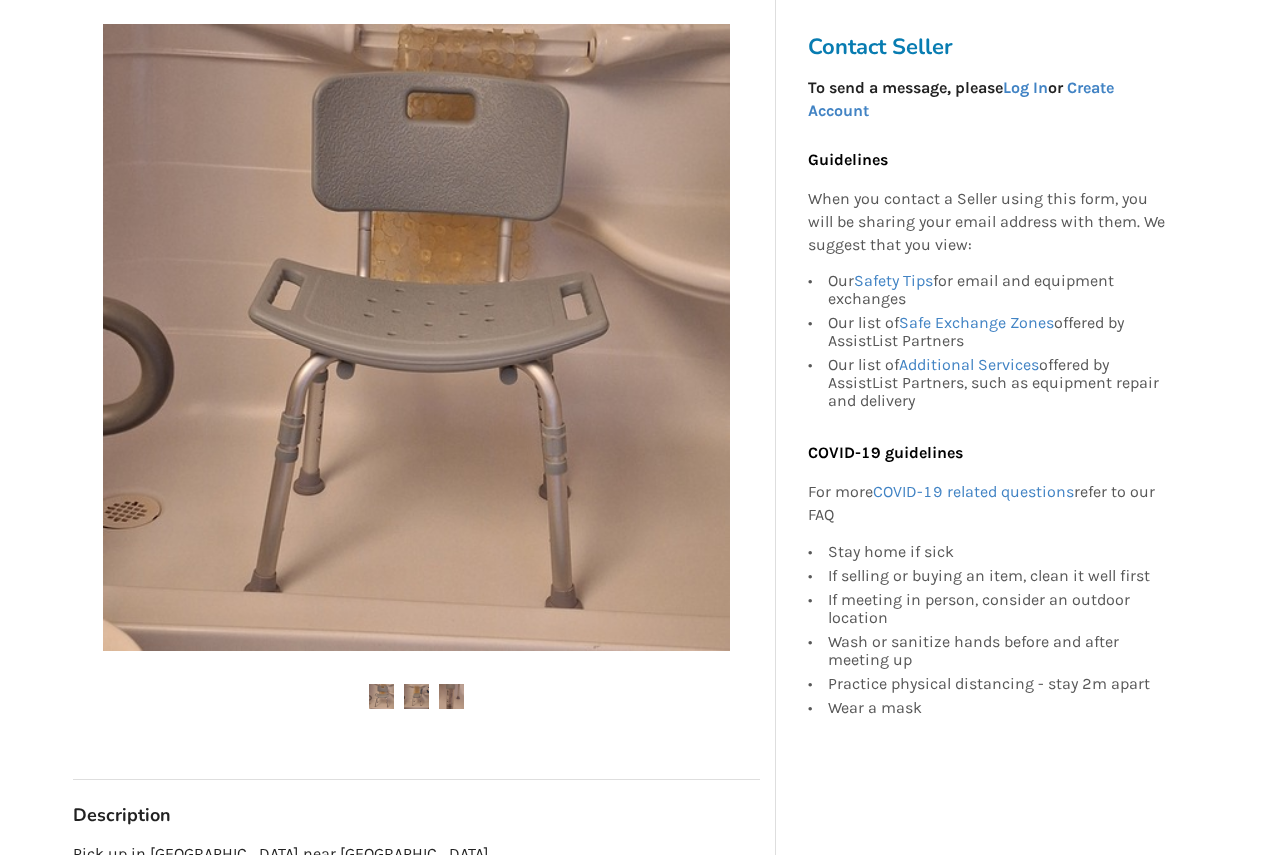 click at bounding box center (416, 696) 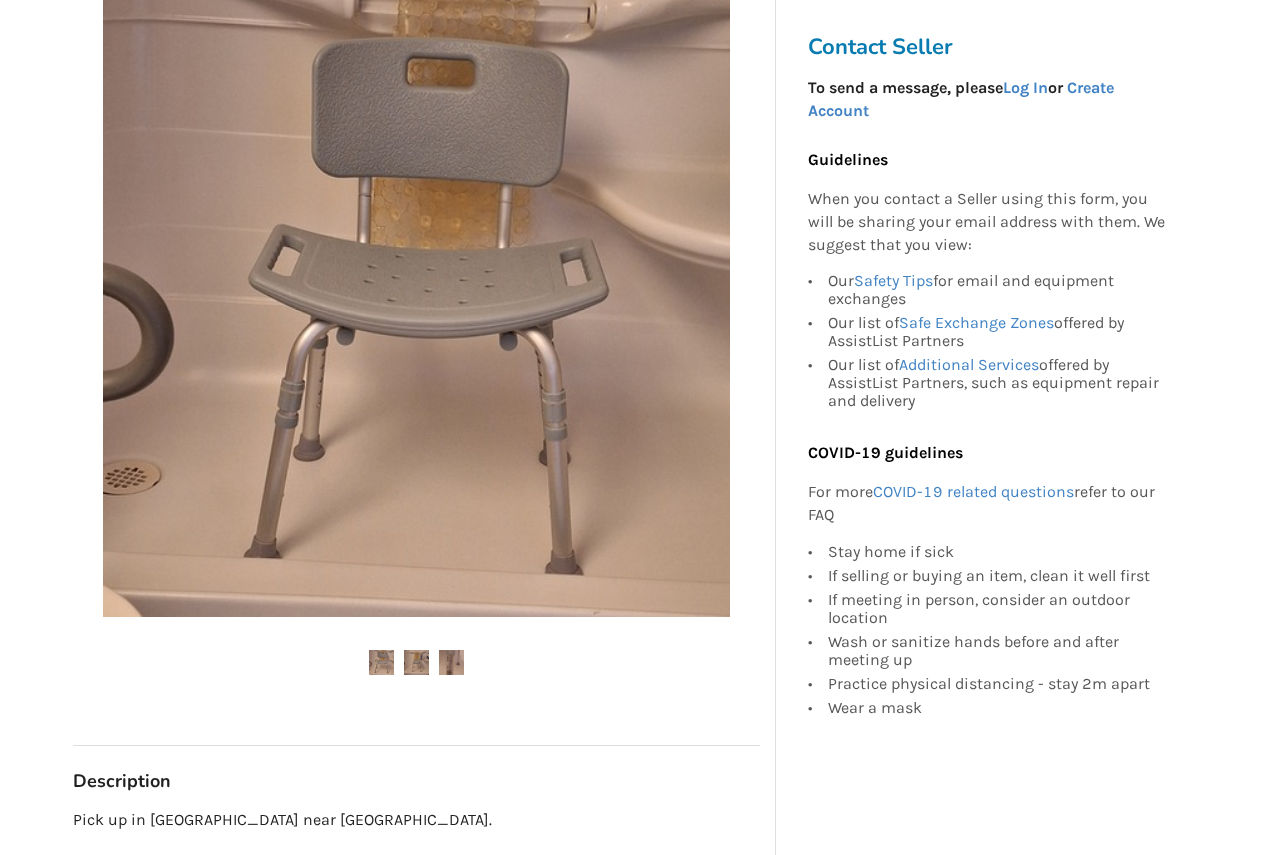 scroll, scrollTop: 200, scrollLeft: 0, axis: vertical 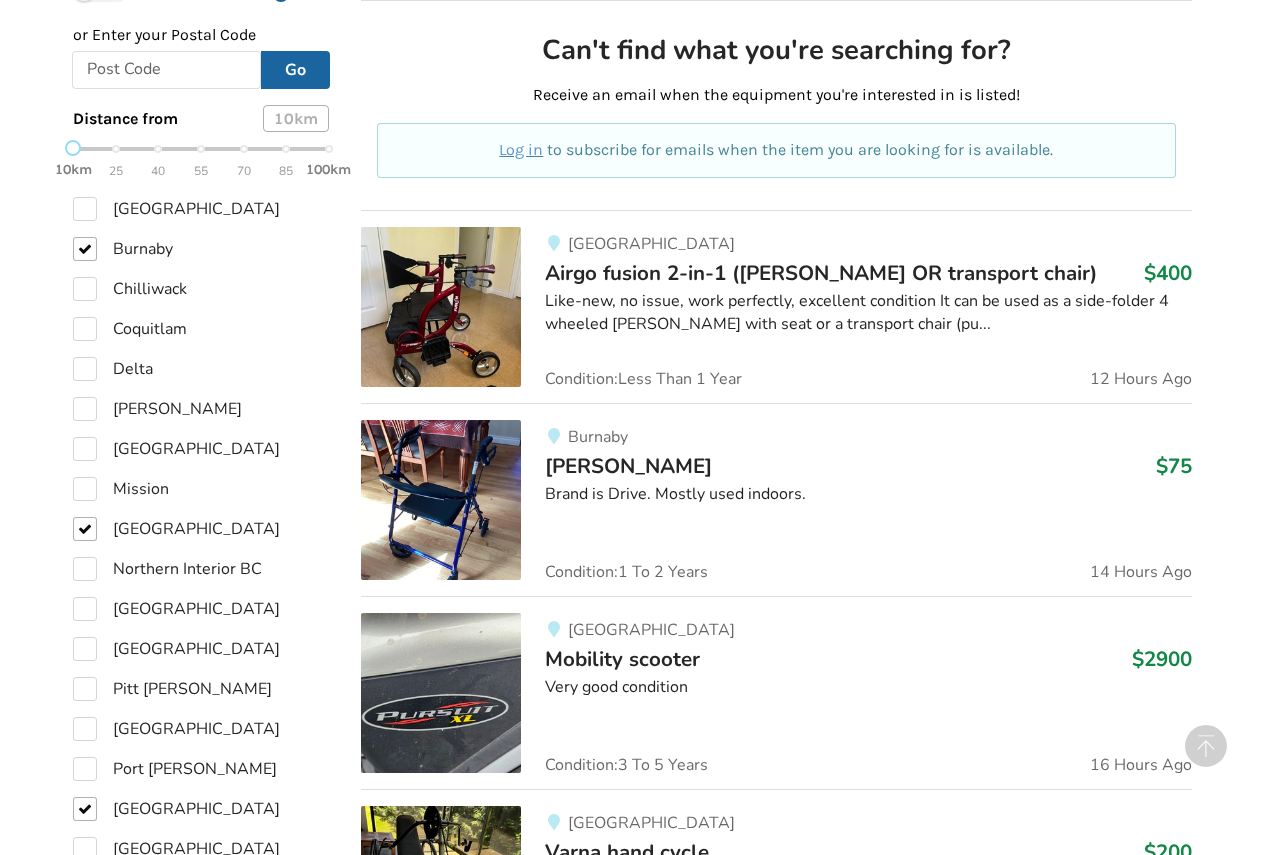 click on "Burnaby" at bounding box center (598, 437) 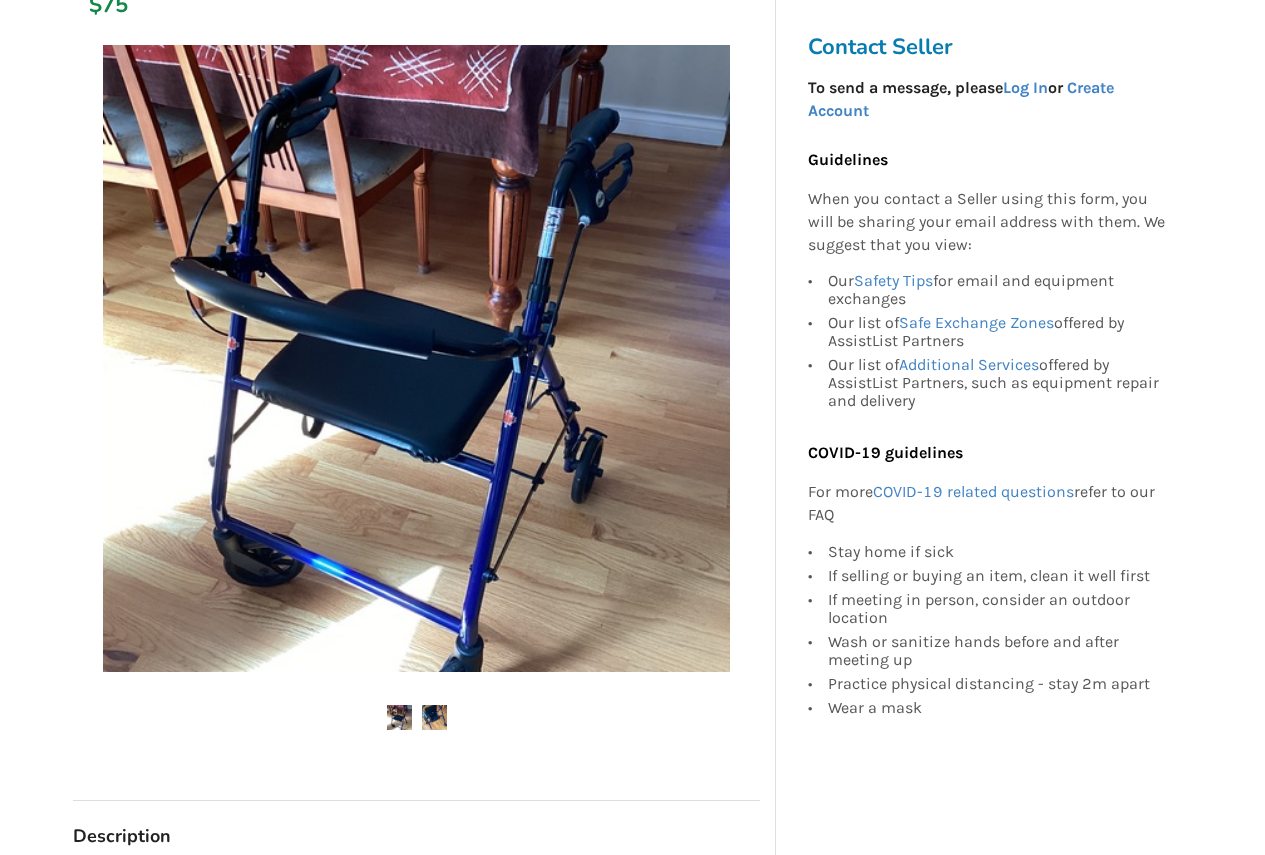 scroll, scrollTop: 300, scrollLeft: 0, axis: vertical 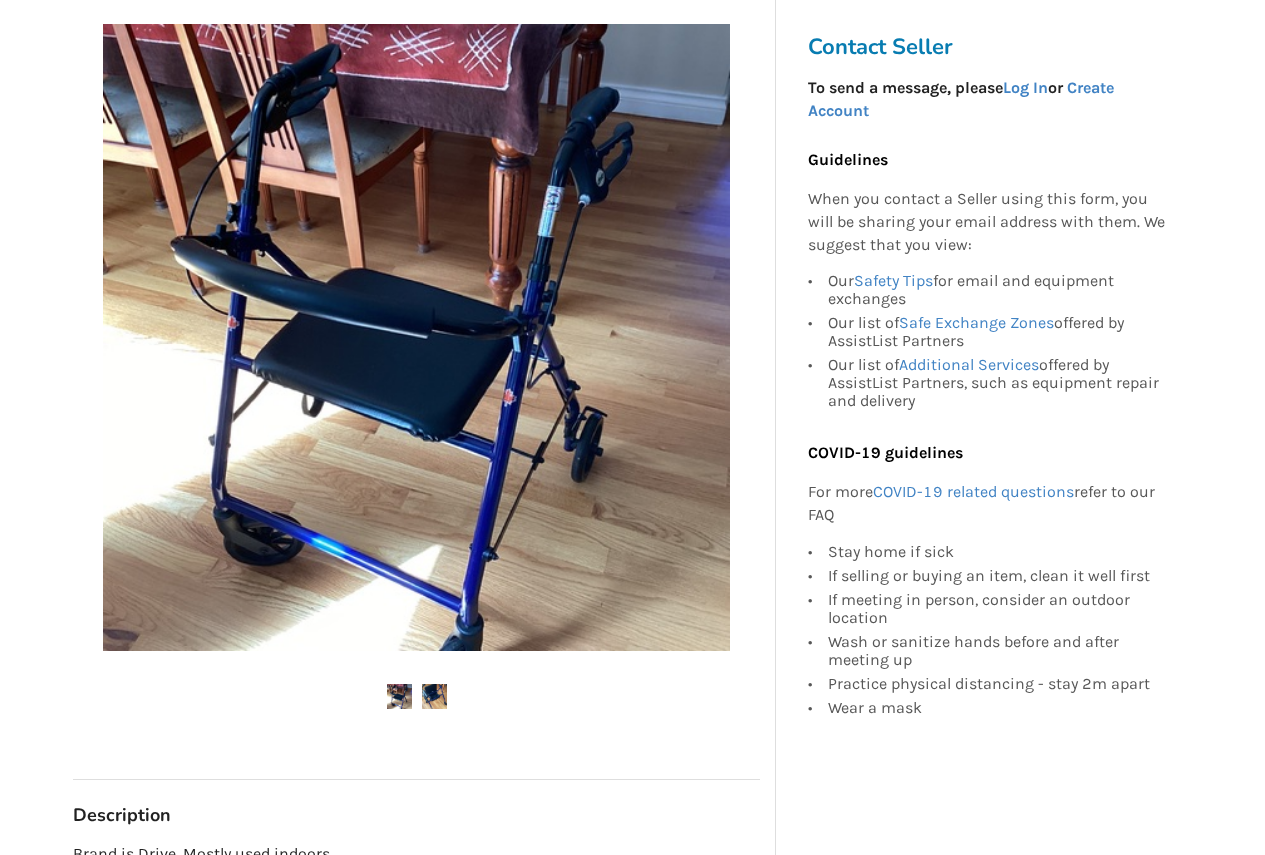 click at bounding box center [434, 696] 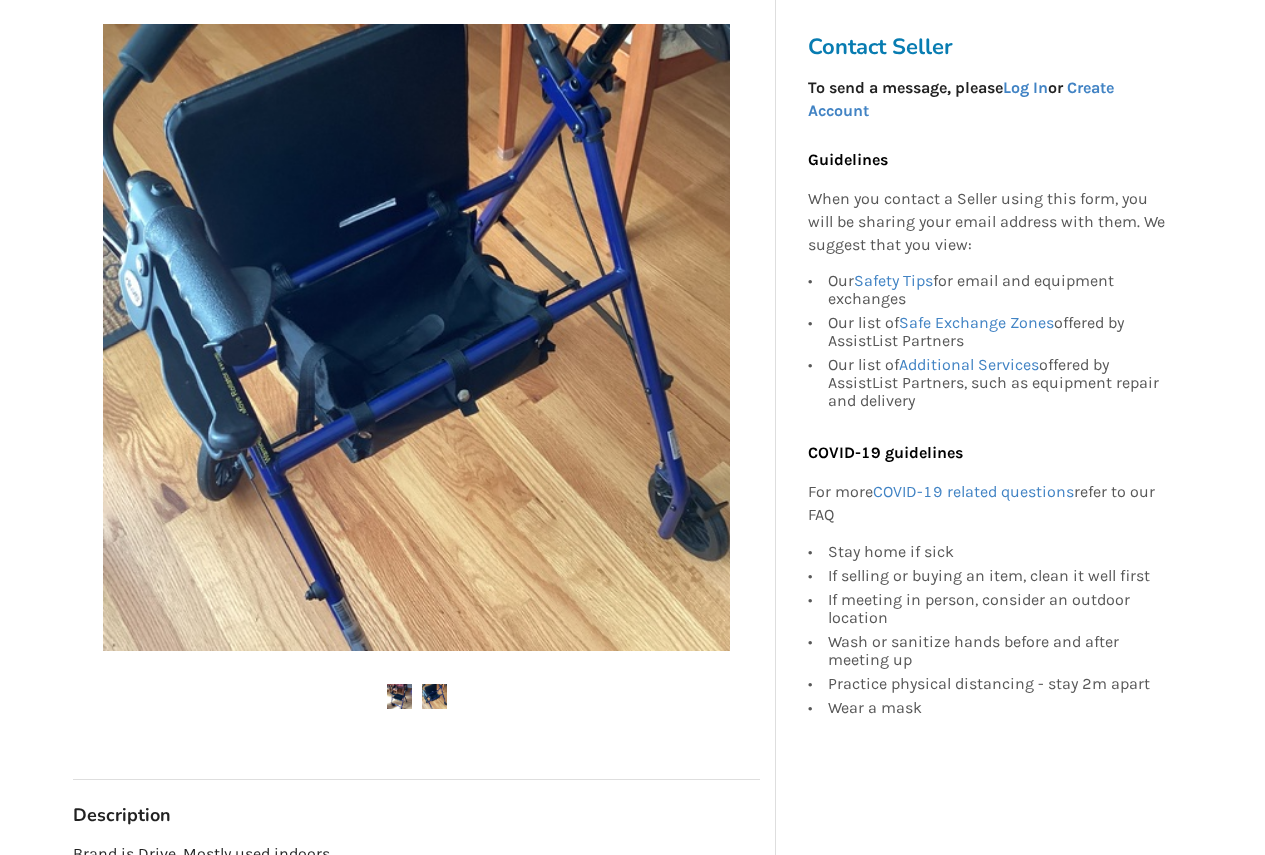 click at bounding box center [399, 696] 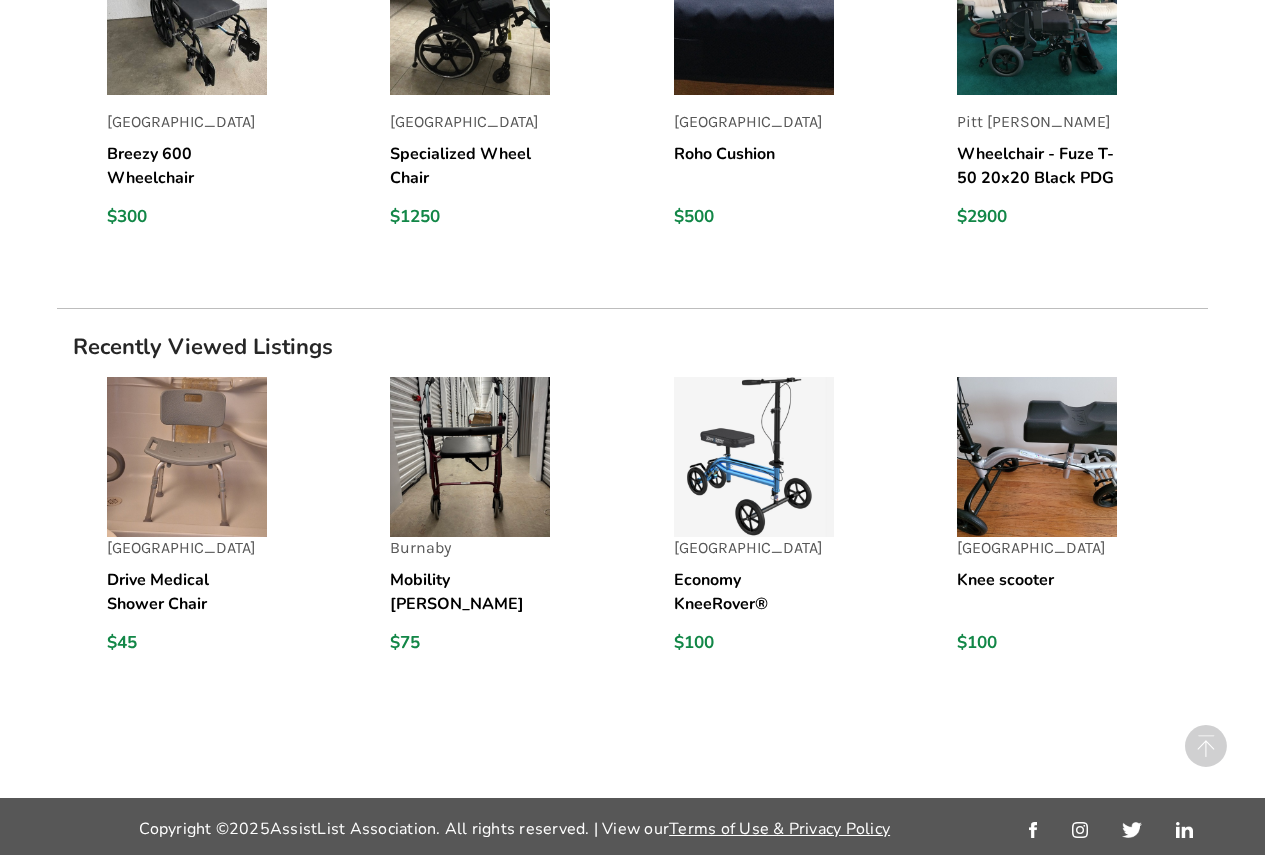 scroll, scrollTop: 1668, scrollLeft: 0, axis: vertical 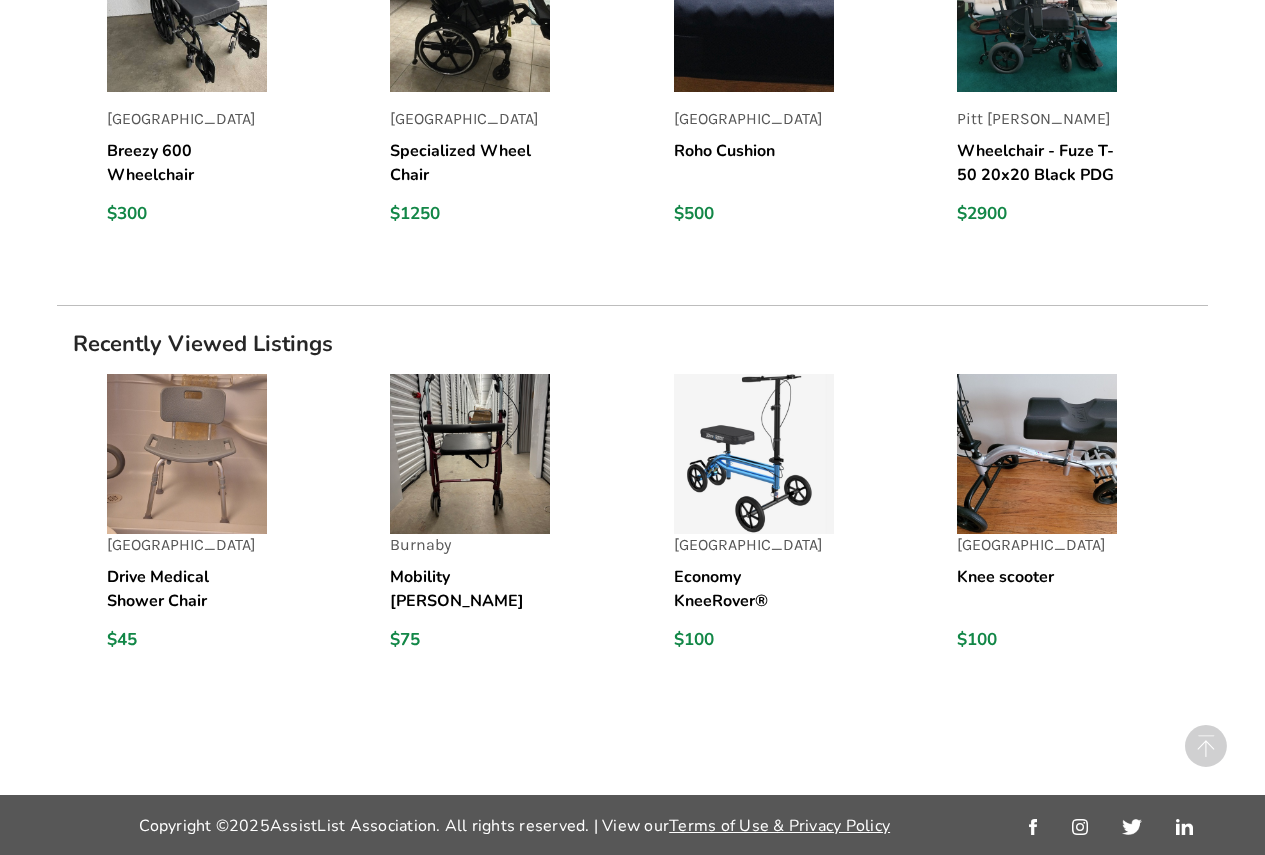 click on "Economy KneeRover® Steerable Knee [PERSON_NAME] Metallic Blue- Includes Bonus Basket and Seat Cover!" at bounding box center [754, 589] 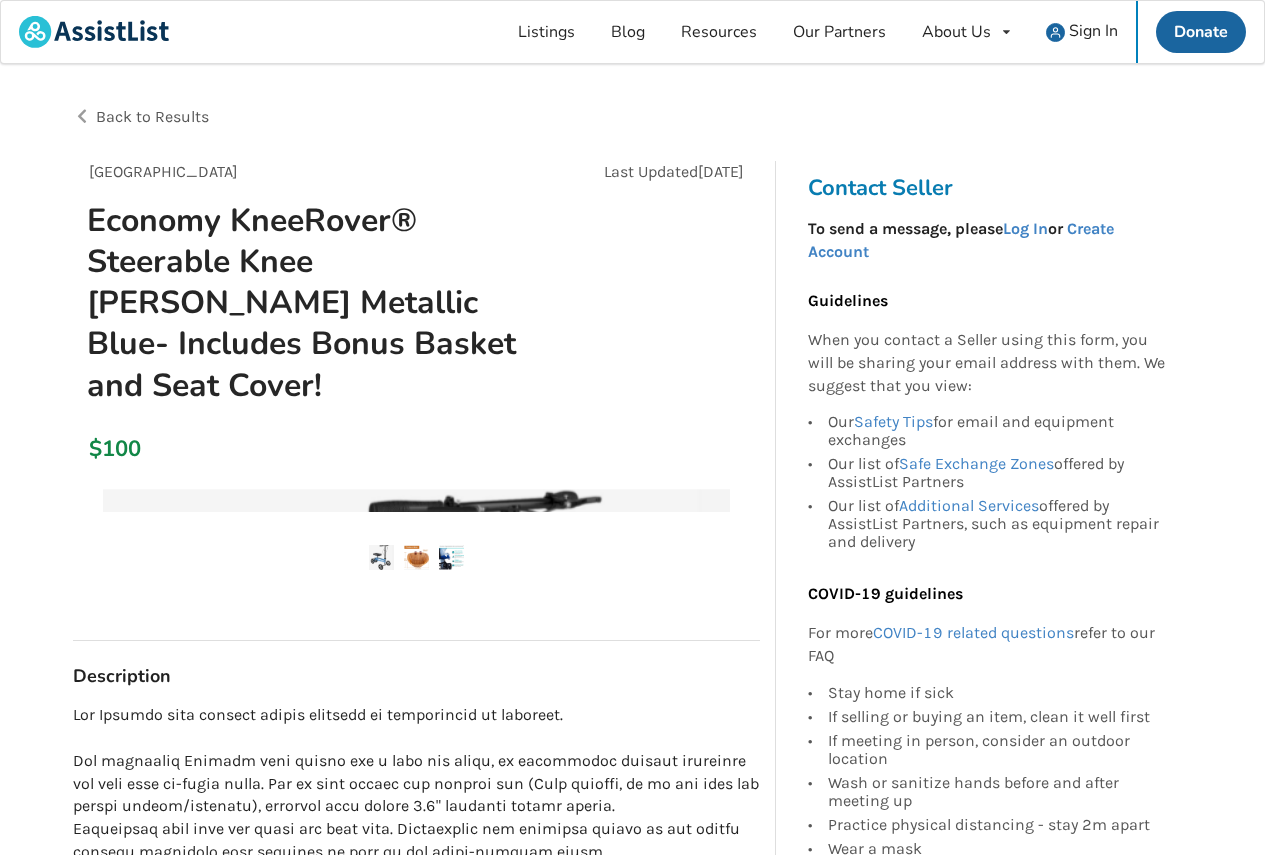 scroll, scrollTop: 0, scrollLeft: 0, axis: both 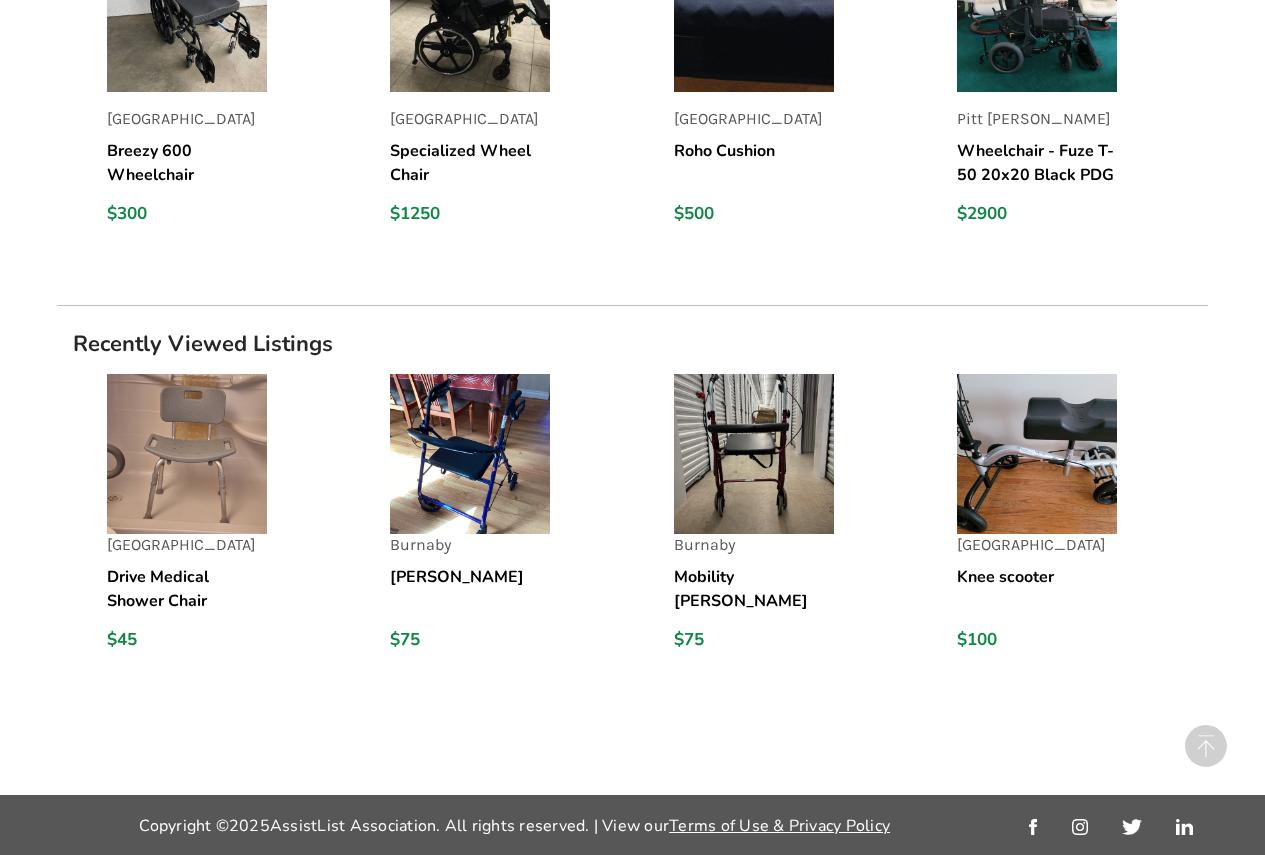click on "Burnaby" at bounding box center [470, 545] 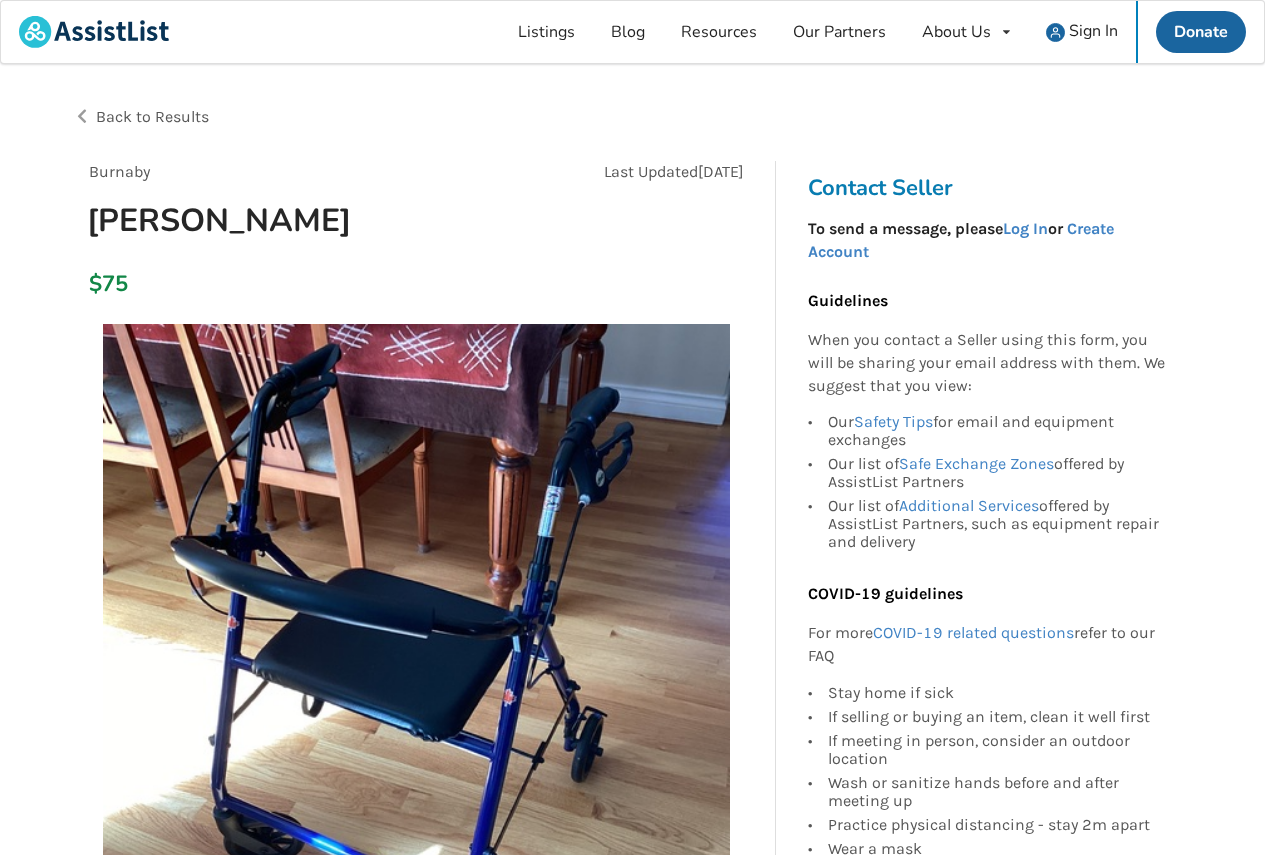 scroll, scrollTop: 0, scrollLeft: 0, axis: both 